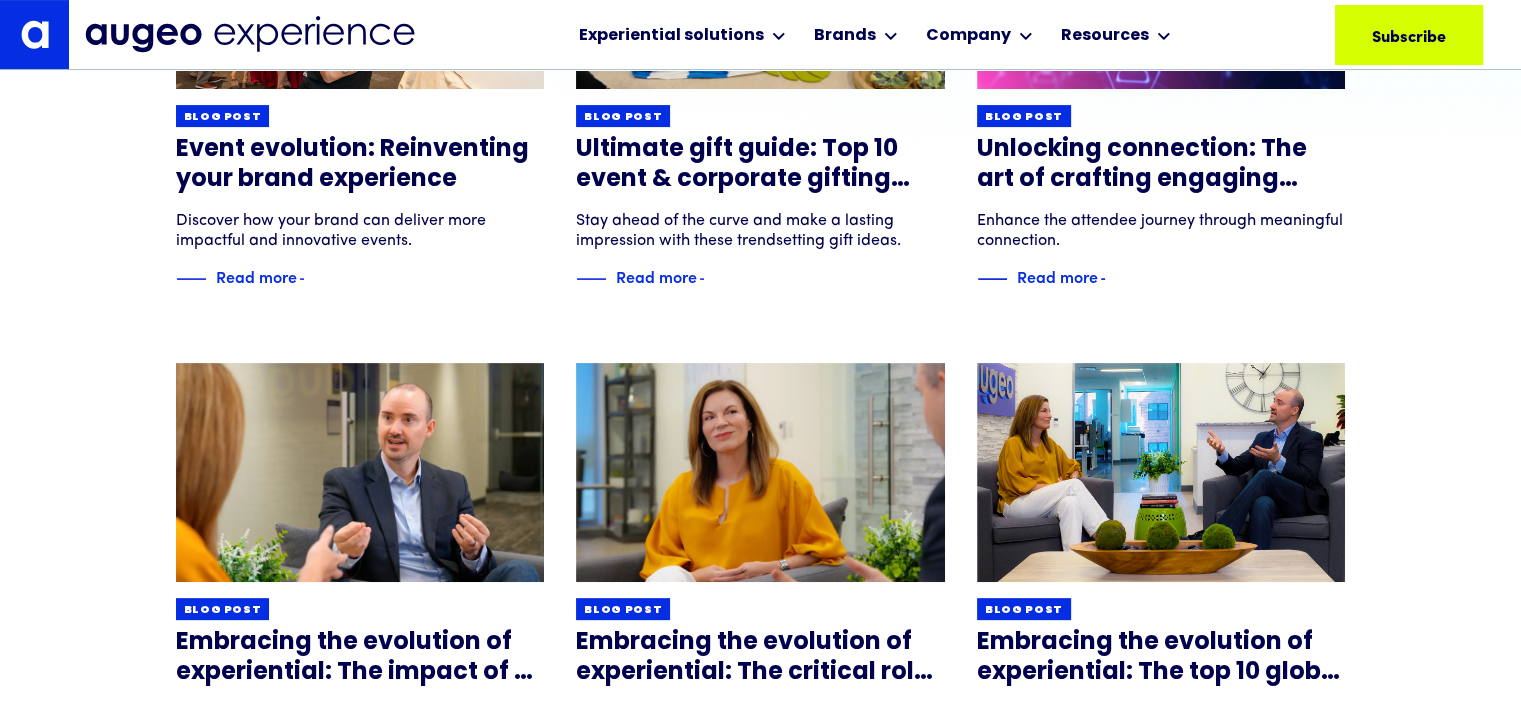 scroll, scrollTop: 0, scrollLeft: 0, axis: both 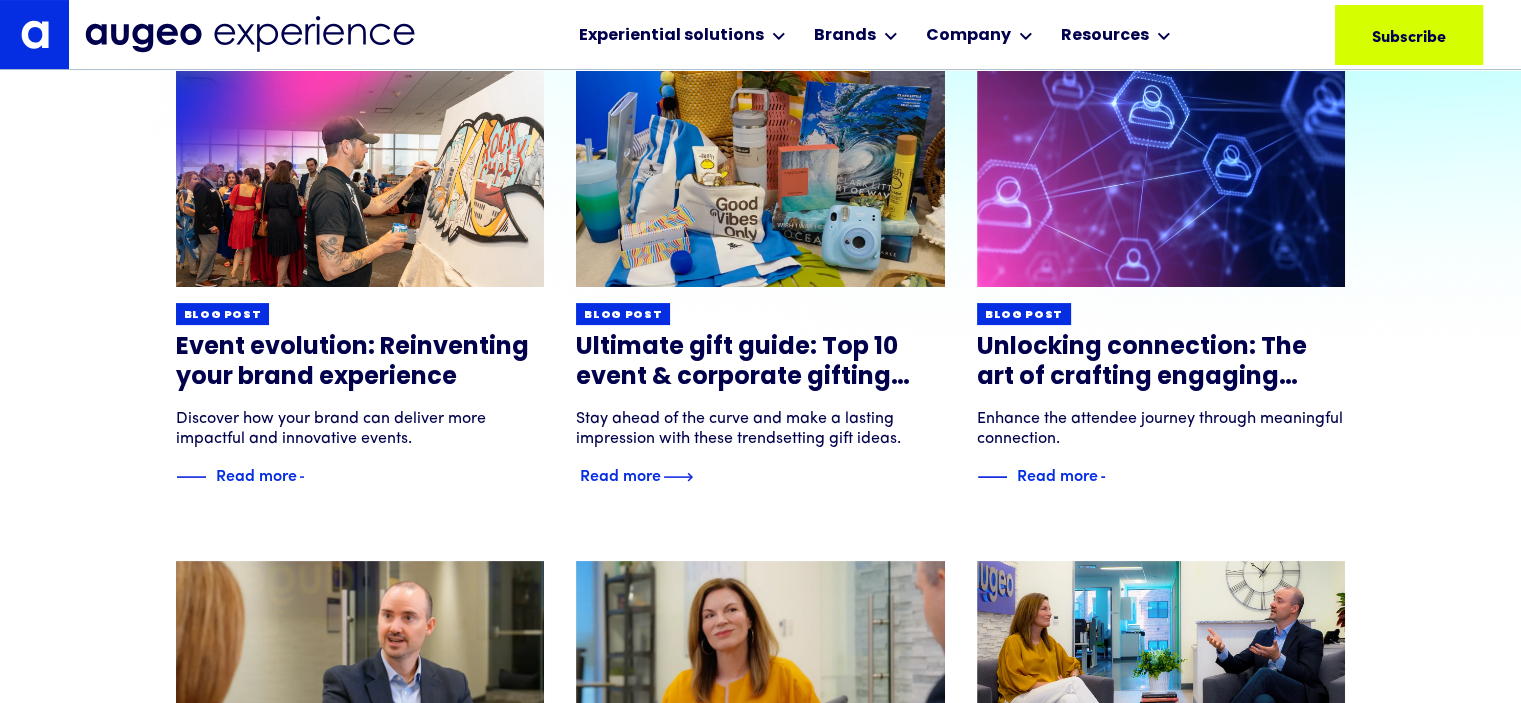 click on "Ultimate gift guide: Top 10 event & corporate gifting trends" at bounding box center (760, 363) 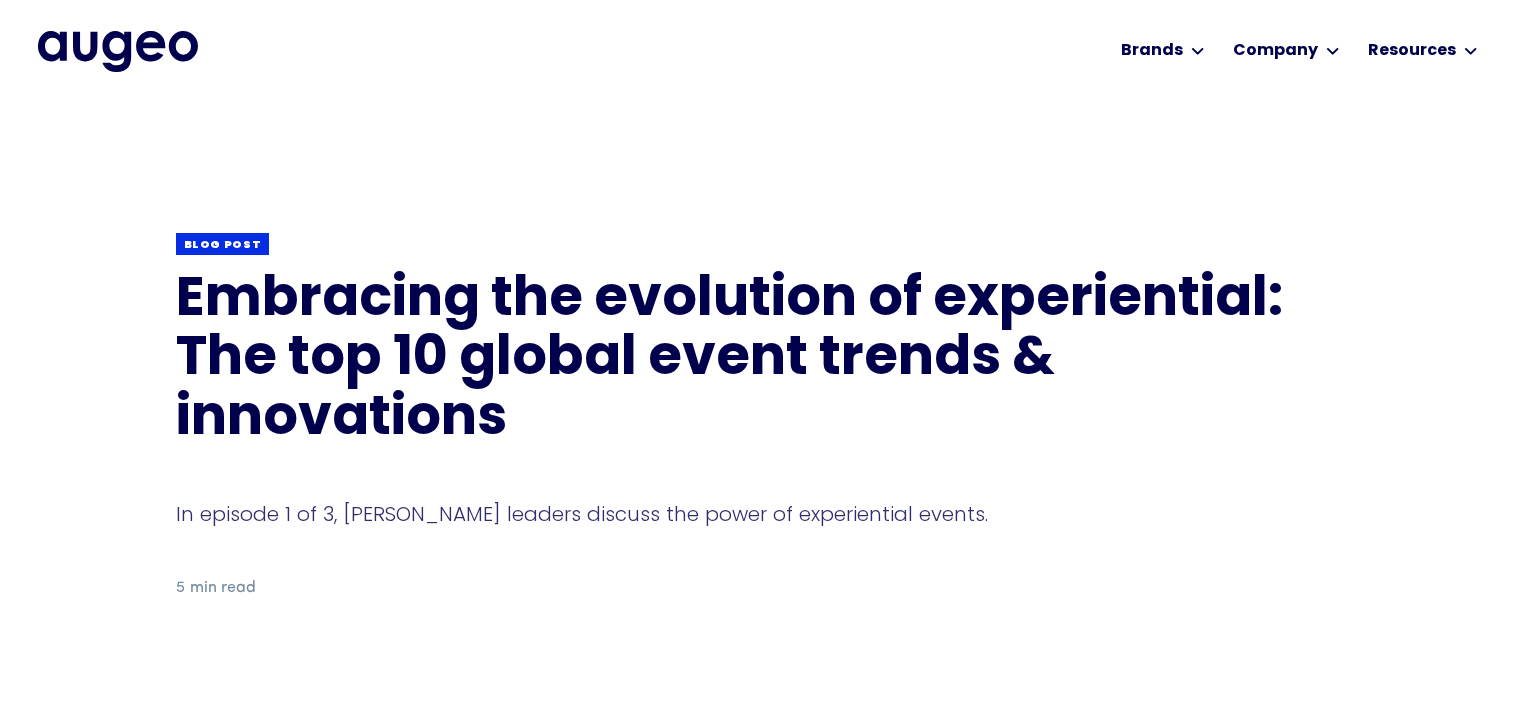 scroll, scrollTop: 0, scrollLeft: 0, axis: both 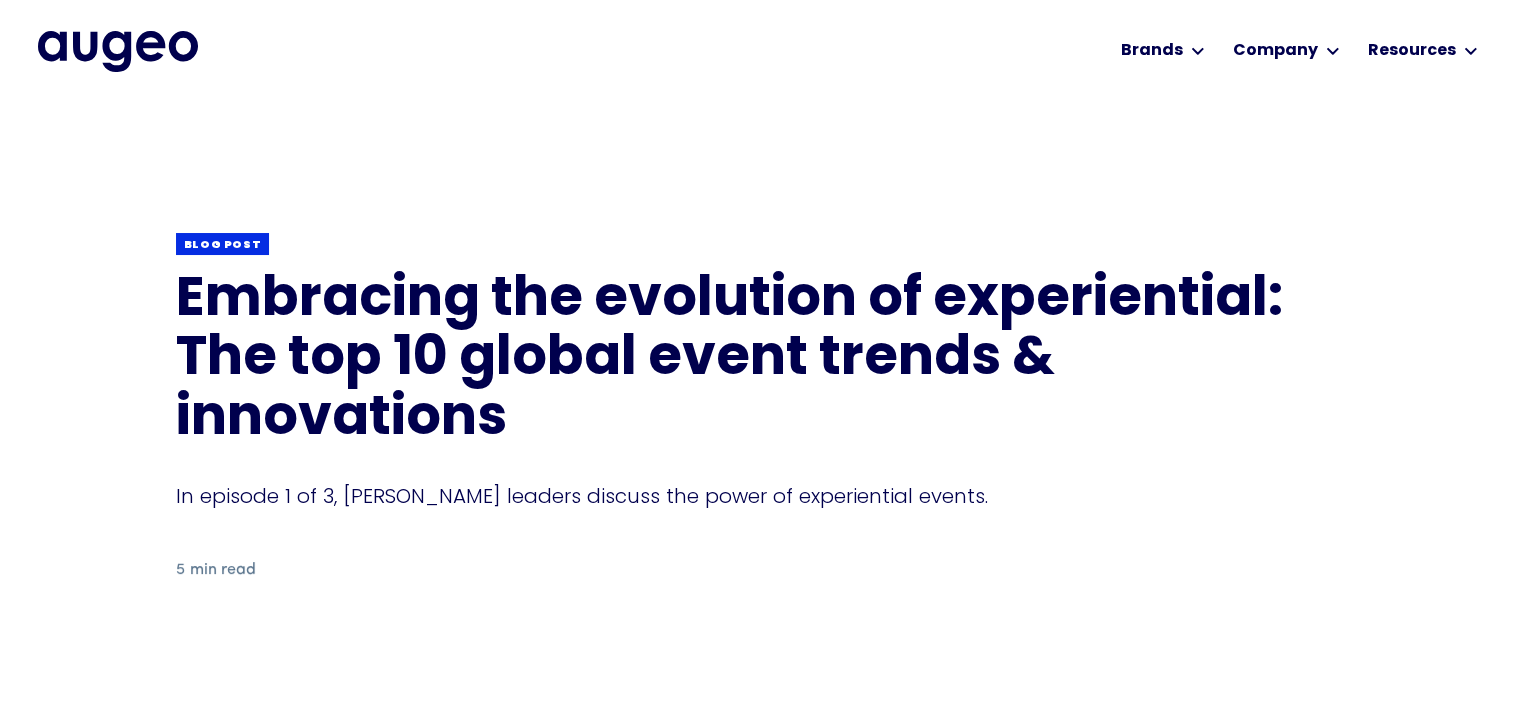 click on "Embracing the evolution of experiential: The top 10 global event trends & innovations" at bounding box center [761, 361] 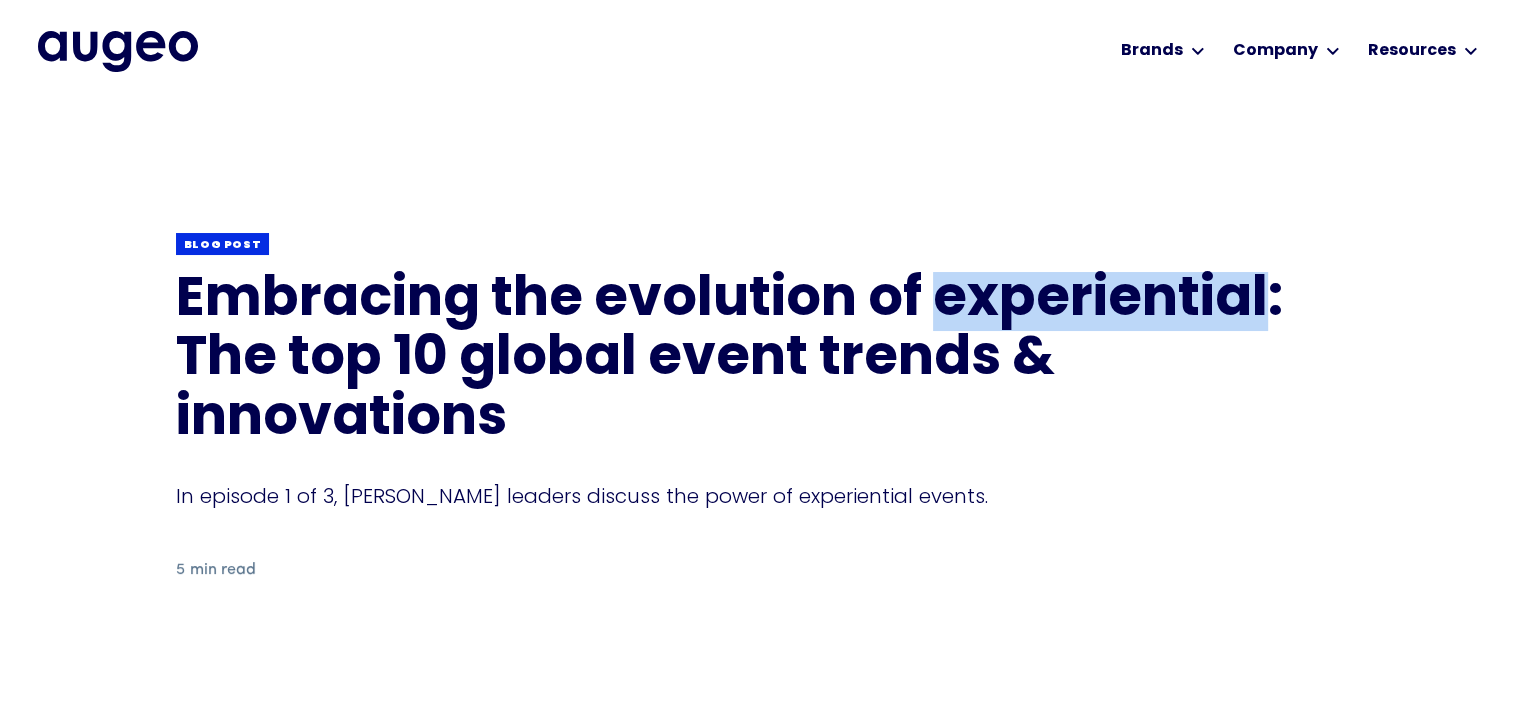 click on "Embracing the evolution of experiential: The top 10 global event trends & innovations" at bounding box center [761, 361] 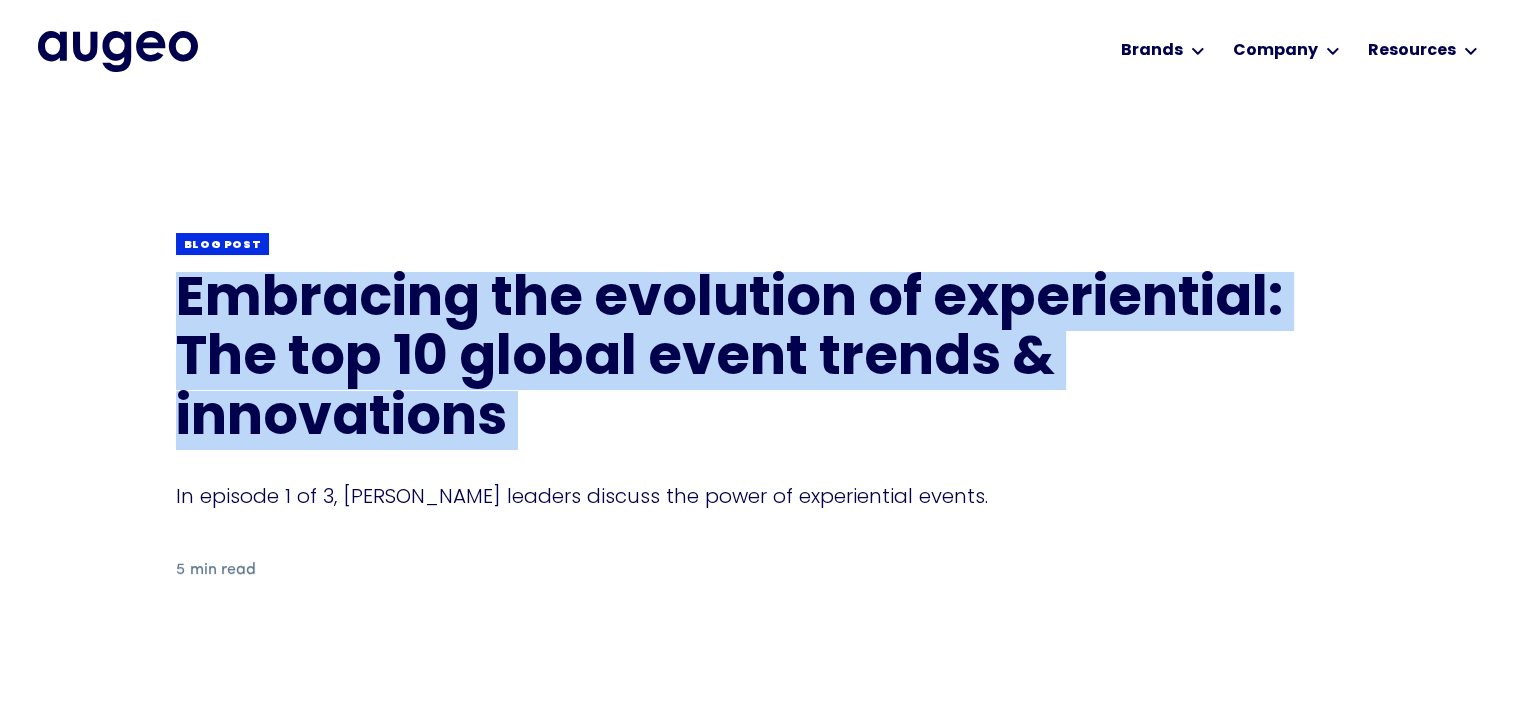click on "Embracing the evolution of experiential: The top 10 global event trends & innovations" at bounding box center [761, 361] 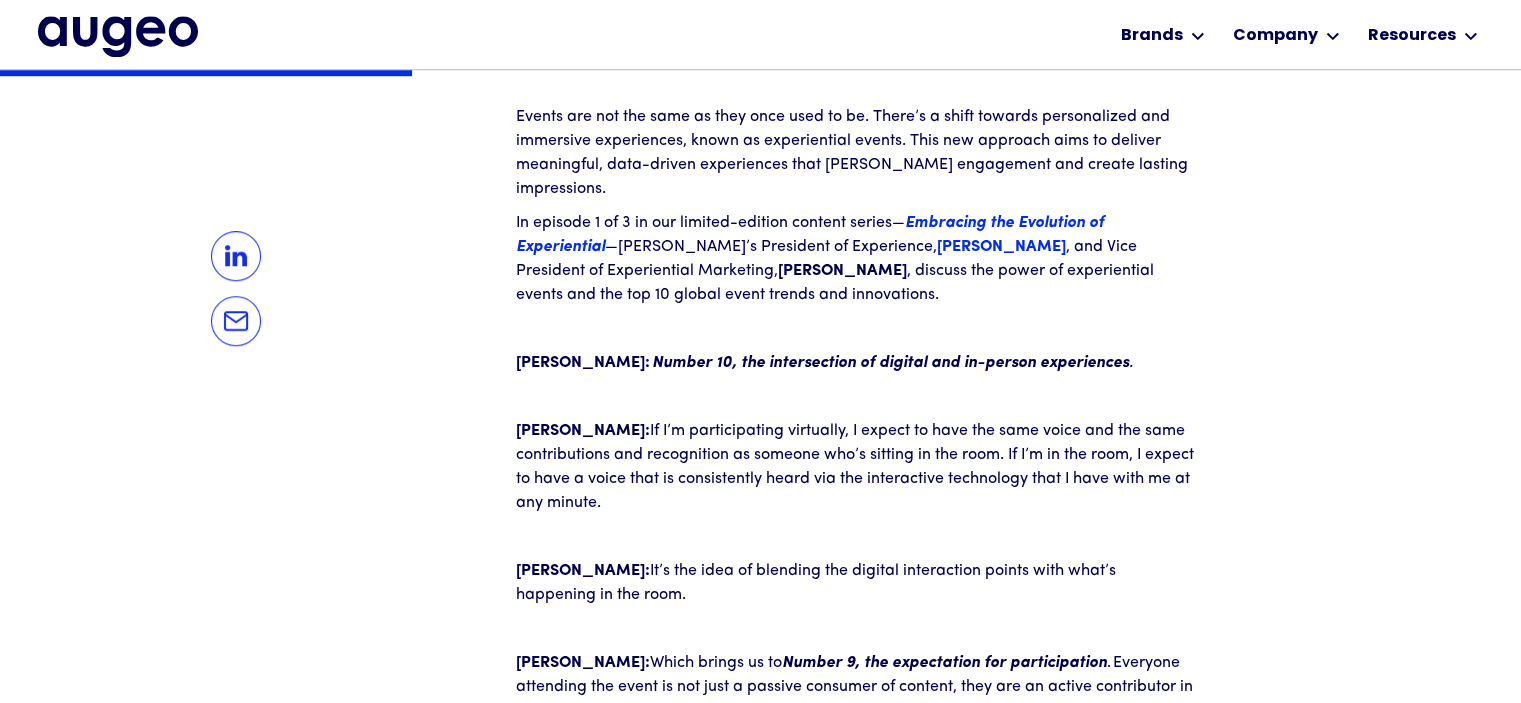 scroll, scrollTop: 1612, scrollLeft: 0, axis: vertical 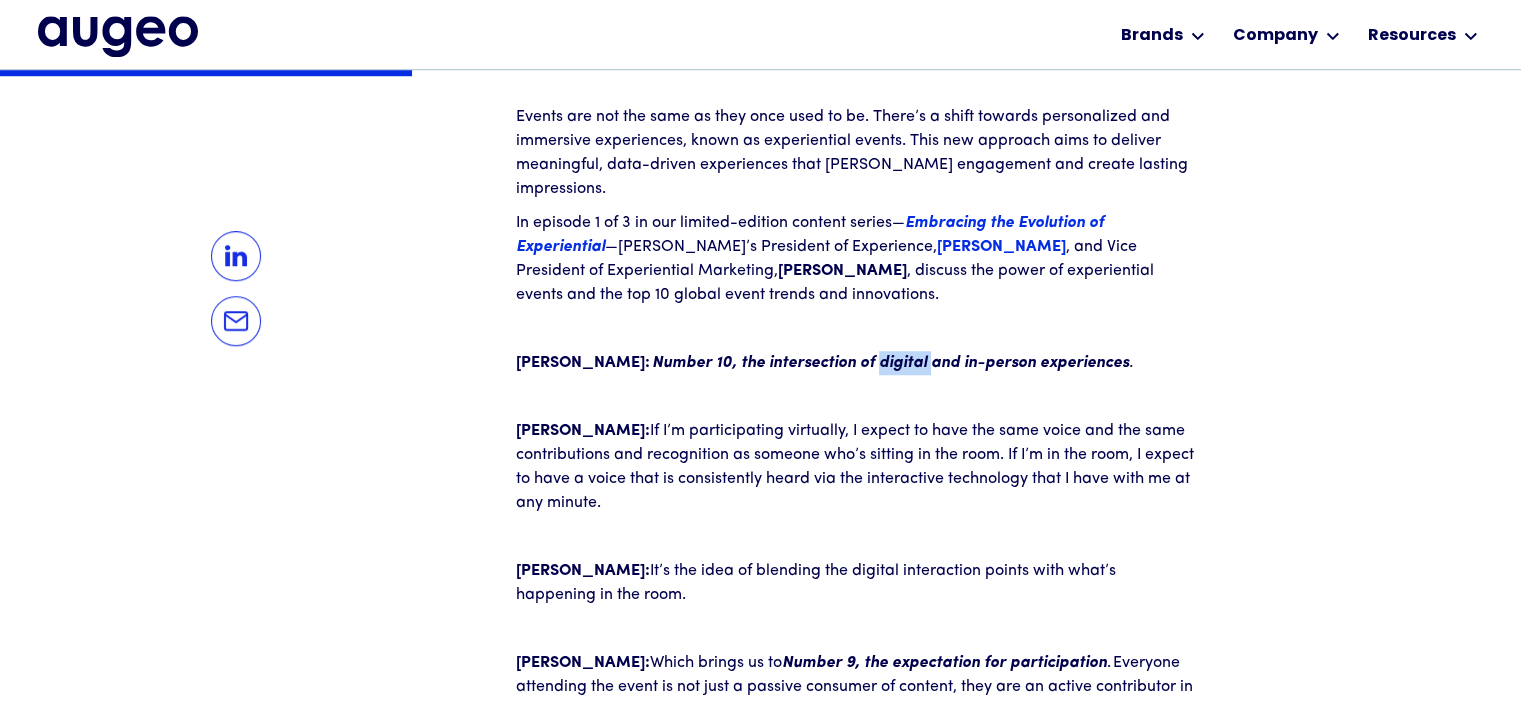 click on "Number 10, the intersection of digital and in-person experiences" at bounding box center [890, 363] 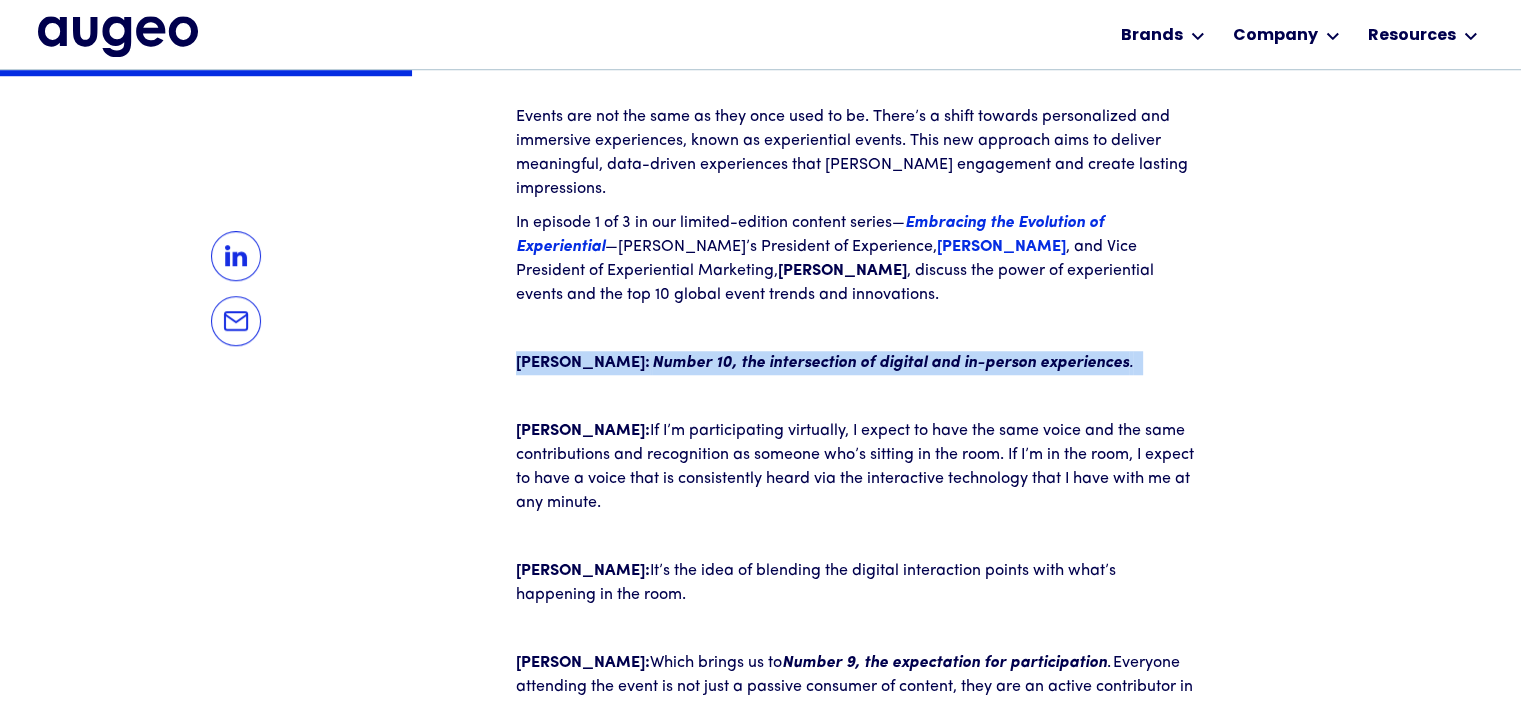 click on "Number 10, the intersection of digital and in-person experiences" at bounding box center (890, 363) 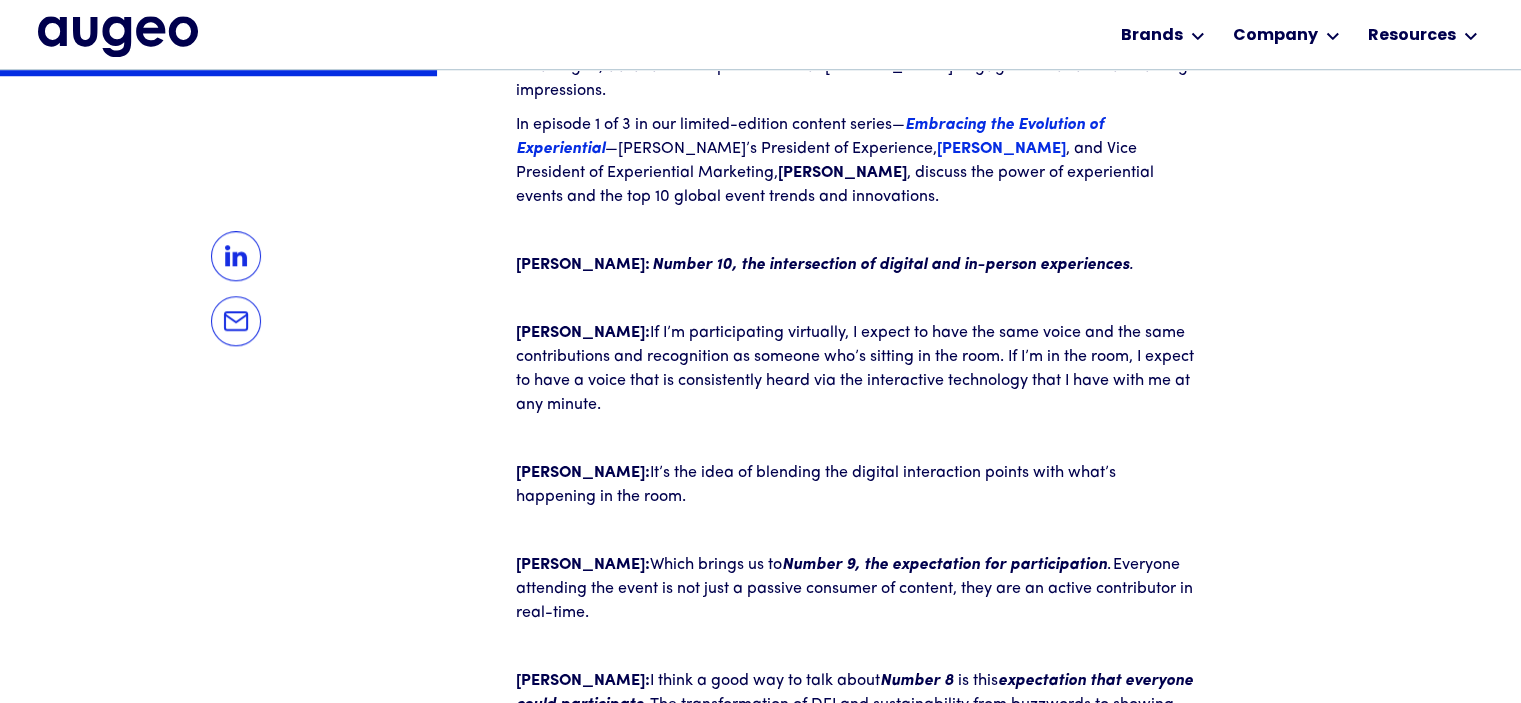 click on "[PERSON_NAME]:  If I’m participating virtually, I expect to have the same voice and the same contributions and recognition as someone who’s sitting in the room. If I’m in the room, I expect to have a voice that is consistently heard via the interactive technology that I have with me at any minute." at bounding box center (856, 369) 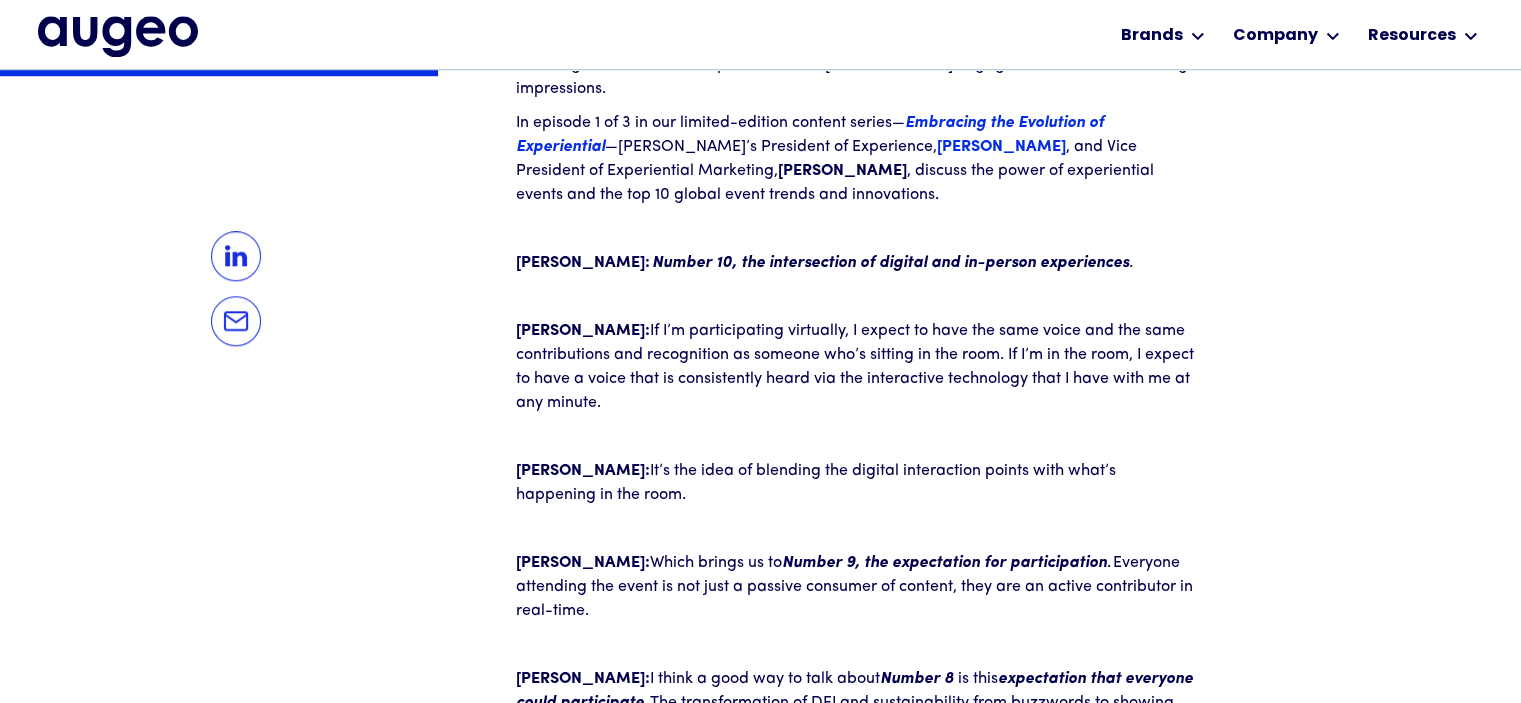 click on "JOAN:  If I’m participating virtually, I expect to have the same voice and the same contributions and recognition as someone who’s sitting in the room. If I’m in the room, I expect to have a voice that is consistently heard via the interactive technology that I have with me at any minute." at bounding box center [856, 367] 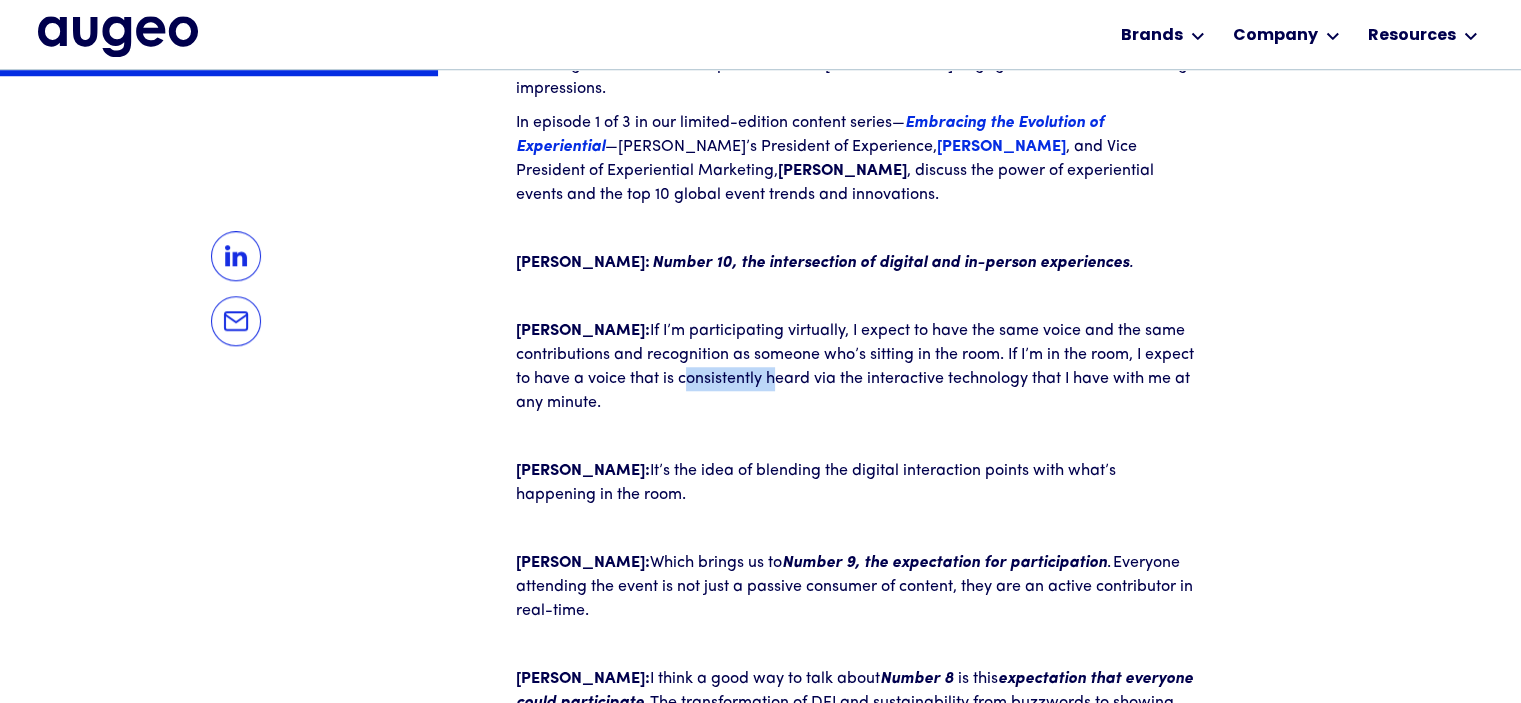 click on "JOAN:  If I’m participating virtually, I expect to have the same voice and the same contributions and recognition as someone who’s sitting in the room. If I’m in the room, I expect to have a voice that is consistently heard via the interactive technology that I have with me at any minute." at bounding box center (856, 367) 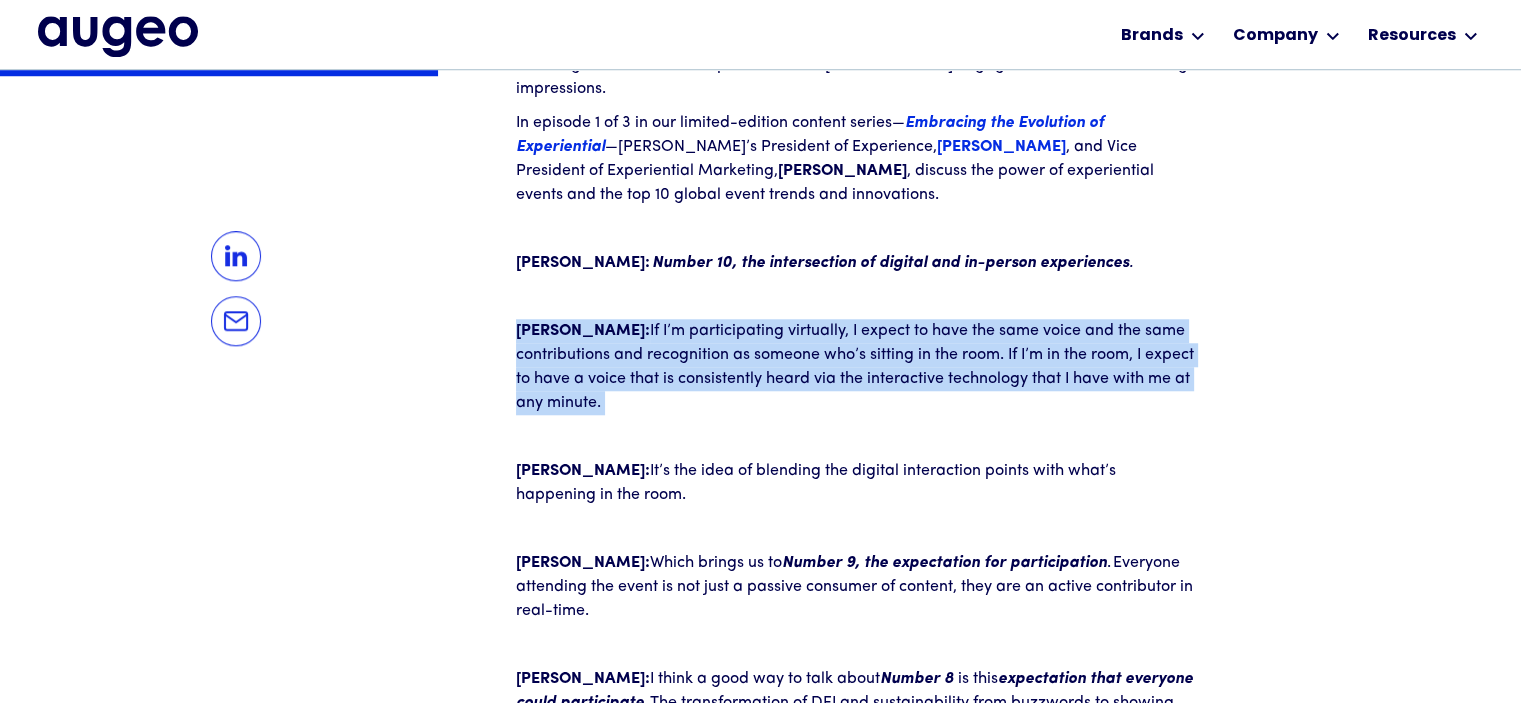 click on "JOAN:  If I’m participating virtually, I expect to have the same voice and the same contributions and recognition as someone who’s sitting in the room. If I’m in the room, I expect to have a voice that is consistently heard via the interactive technology that I have with me at any minute." at bounding box center (856, 367) 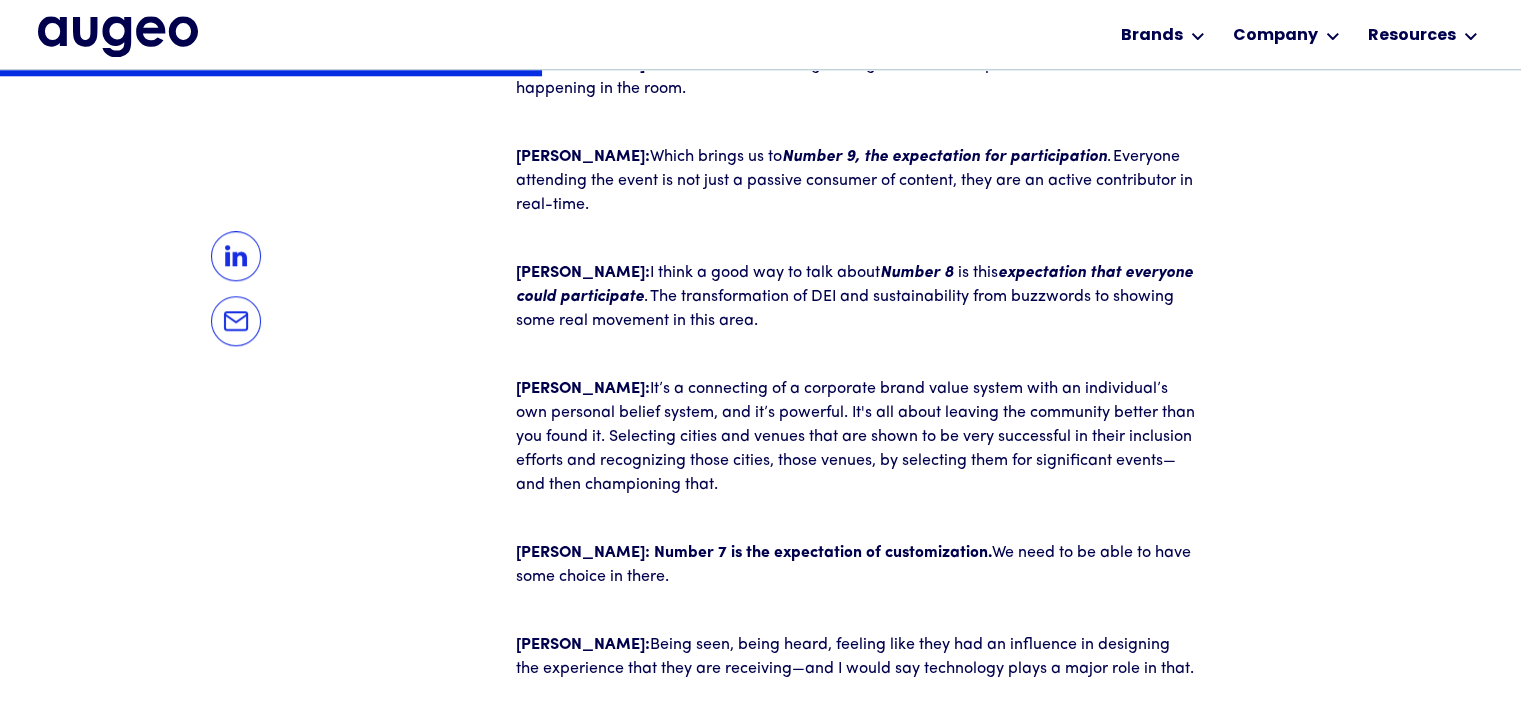 scroll, scrollTop: 2117, scrollLeft: 0, axis: vertical 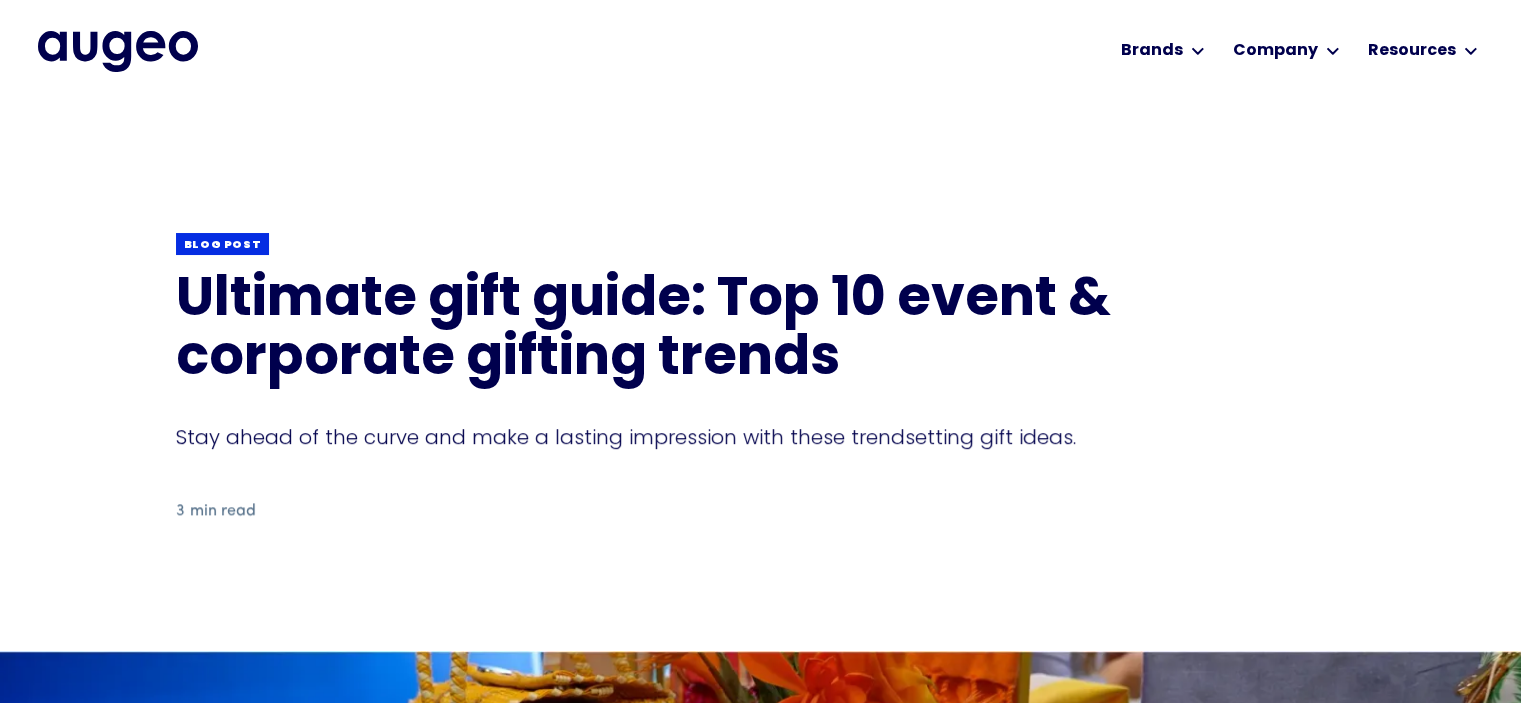 click on "Ultimate gift guide: Top 10 event & corporate gifting trends" at bounding box center (761, 331) 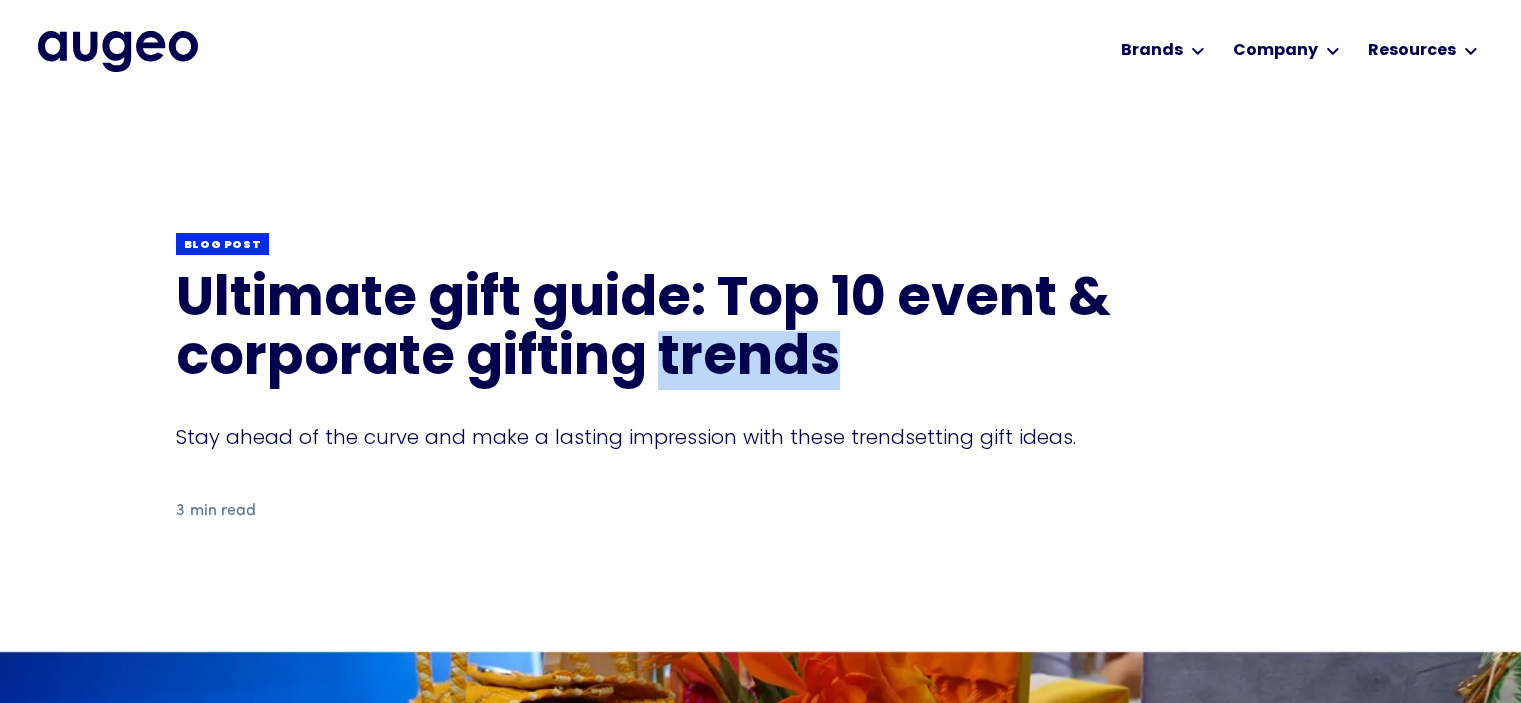 click on "Ultimate gift guide: Top 10 event & corporate gifting trends" at bounding box center (761, 331) 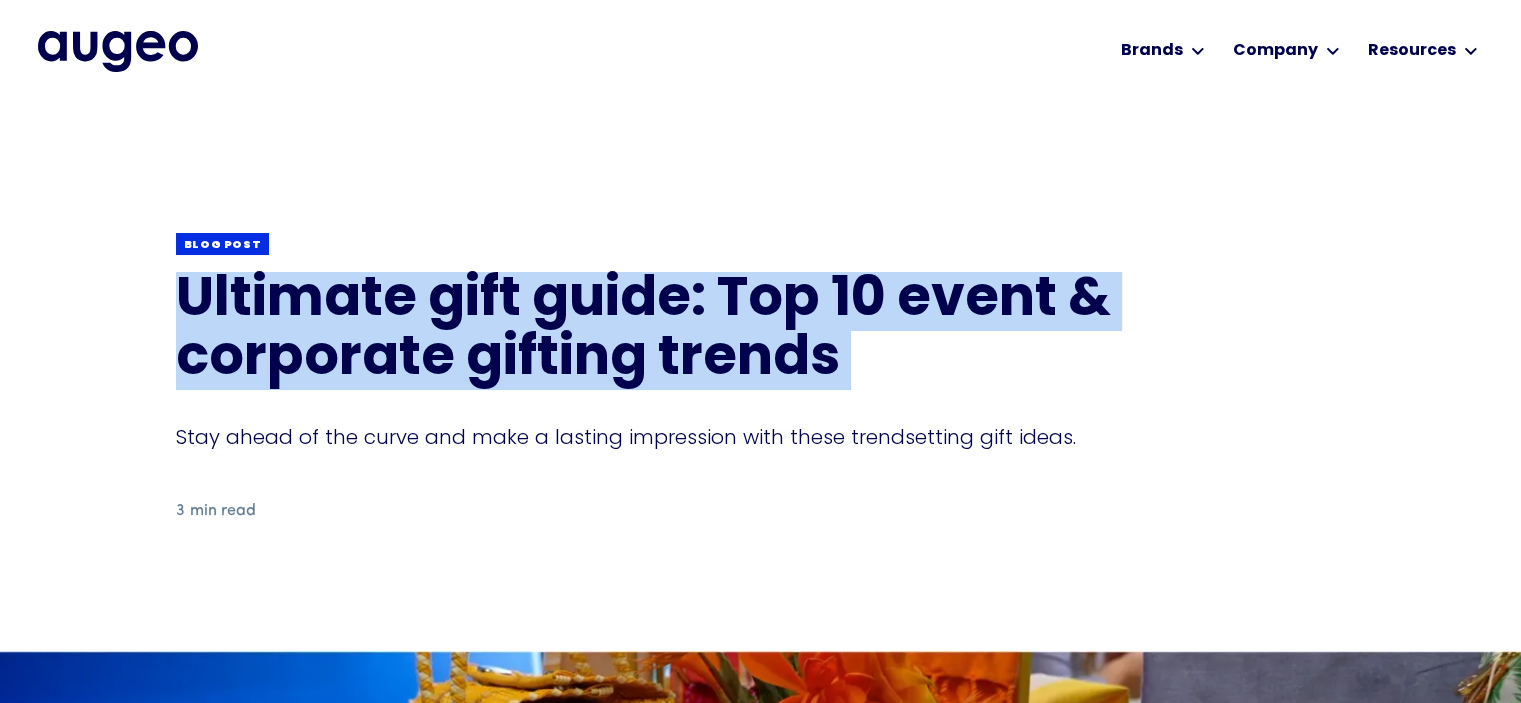 click on "Ultimate gift guide: Top 10 event & corporate gifting trends" at bounding box center (761, 331) 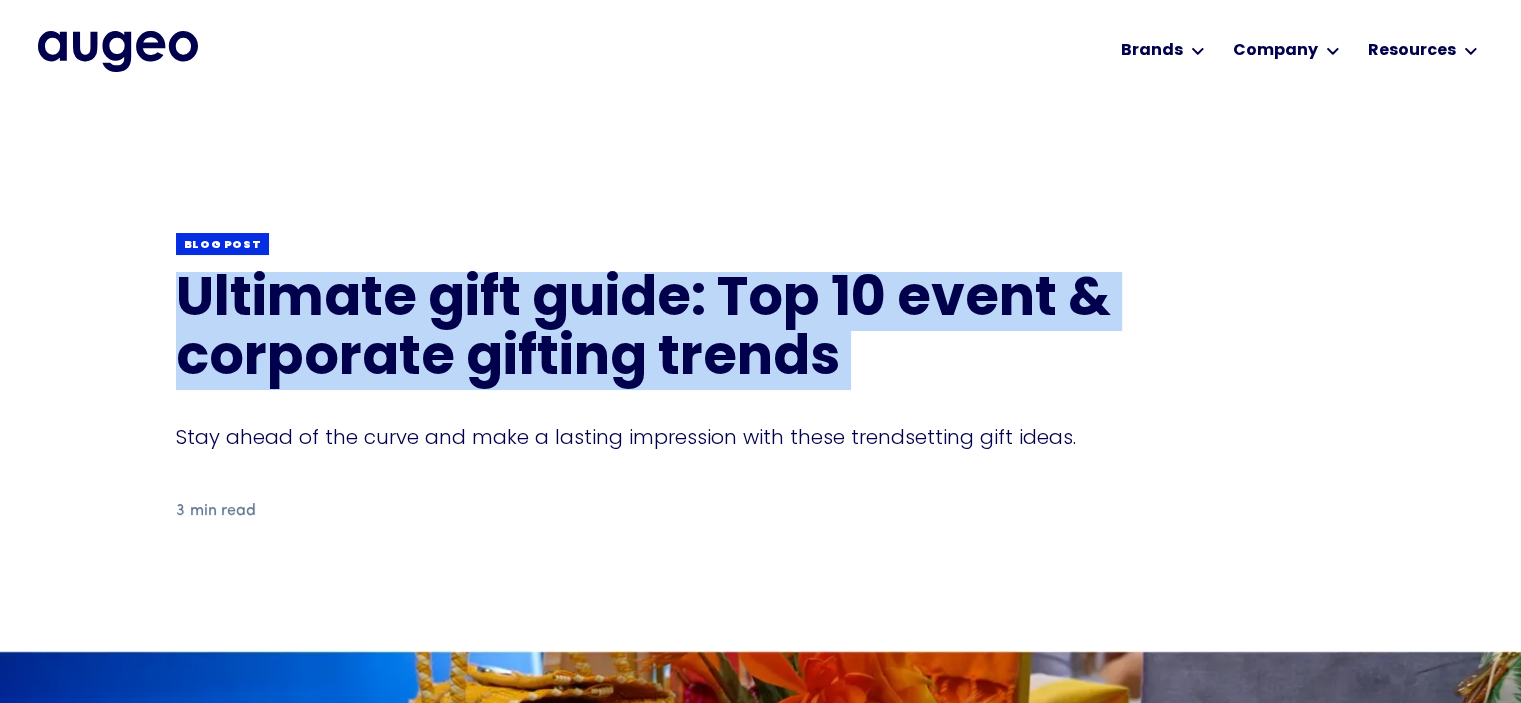 copy on "Ultimate gift guide: Top 10 event & corporate gifting trends" 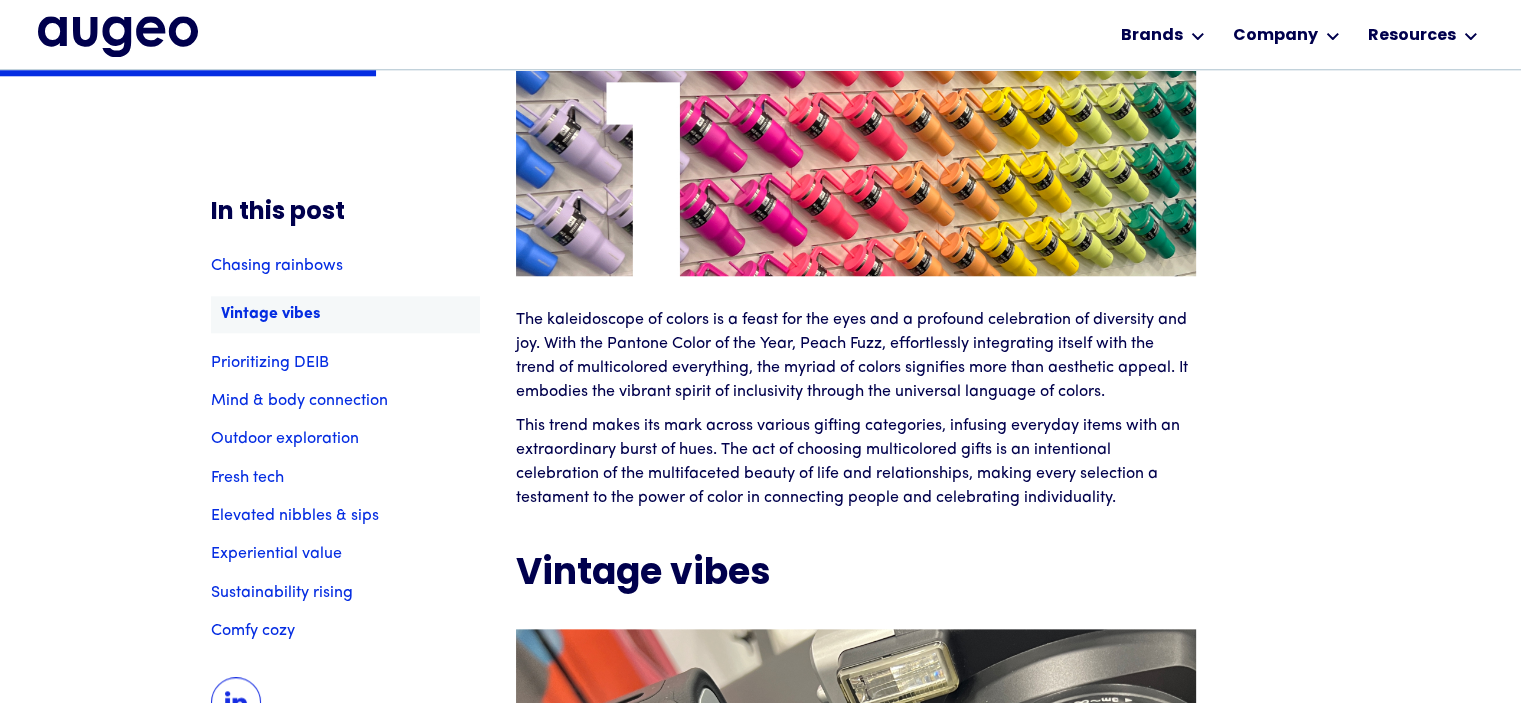 click on "The kaleidoscope of colors is a feast for the eyes and a profound celebration of diversity and joy. With the Pantone Color of the Year, Peach Fuzz, effortlessly integrating itself with the trend of multicolored everything, the myriad of colors signifies more than aesthetic appeal. It embodies the vibrant spirit of inclusivity through the universal language of colors." at bounding box center [856, 356] 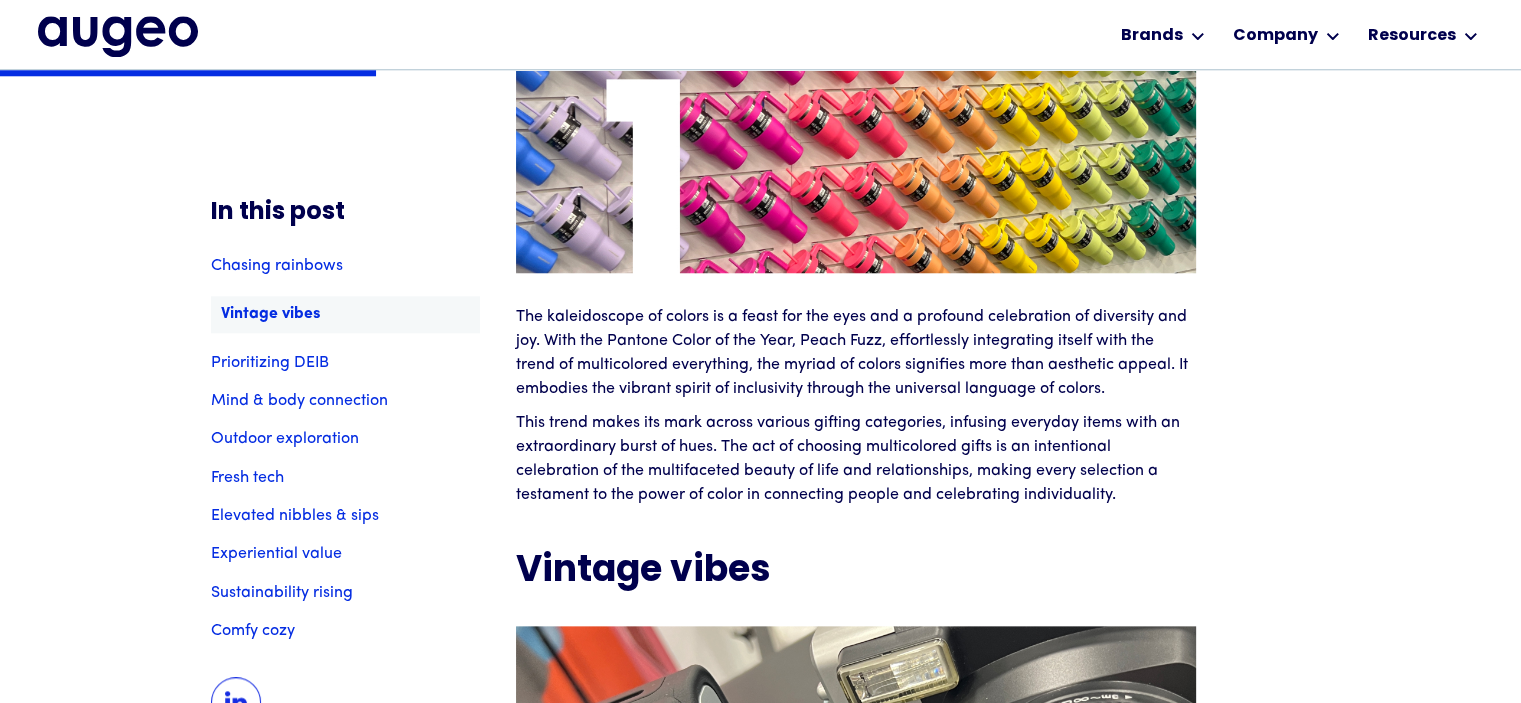 click on "The kaleidoscope of colors is a feast for the eyes and a profound celebration of diversity and joy. With the Pantone Color of the Year, Peach Fuzz, effortlessly integrating itself with the trend of multicolored everything, the myriad of colors signifies more than aesthetic appeal. It embodies the vibrant spirit of inclusivity through the universal language of colors." at bounding box center (856, 353) 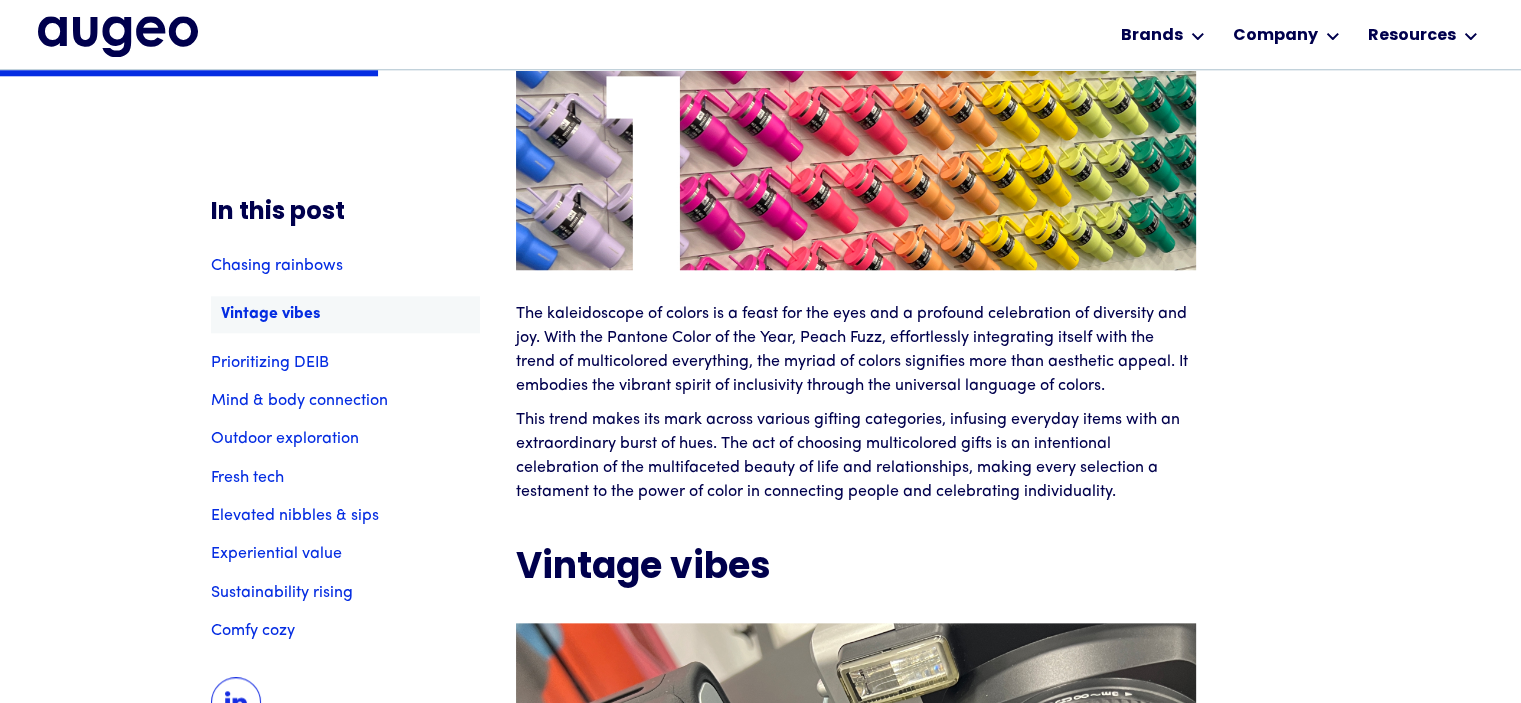 click on "The kaleidoscope of colors is a feast for the eyes and a profound celebration of diversity and joy. With the Pantone Color of the Year, Peach Fuzz, effortlessly integrating itself with the trend of multicolored everything, the myriad of colors signifies more than aesthetic appeal. It embodies the vibrant spirit of inclusivity through the universal language of colors." at bounding box center [856, 350] 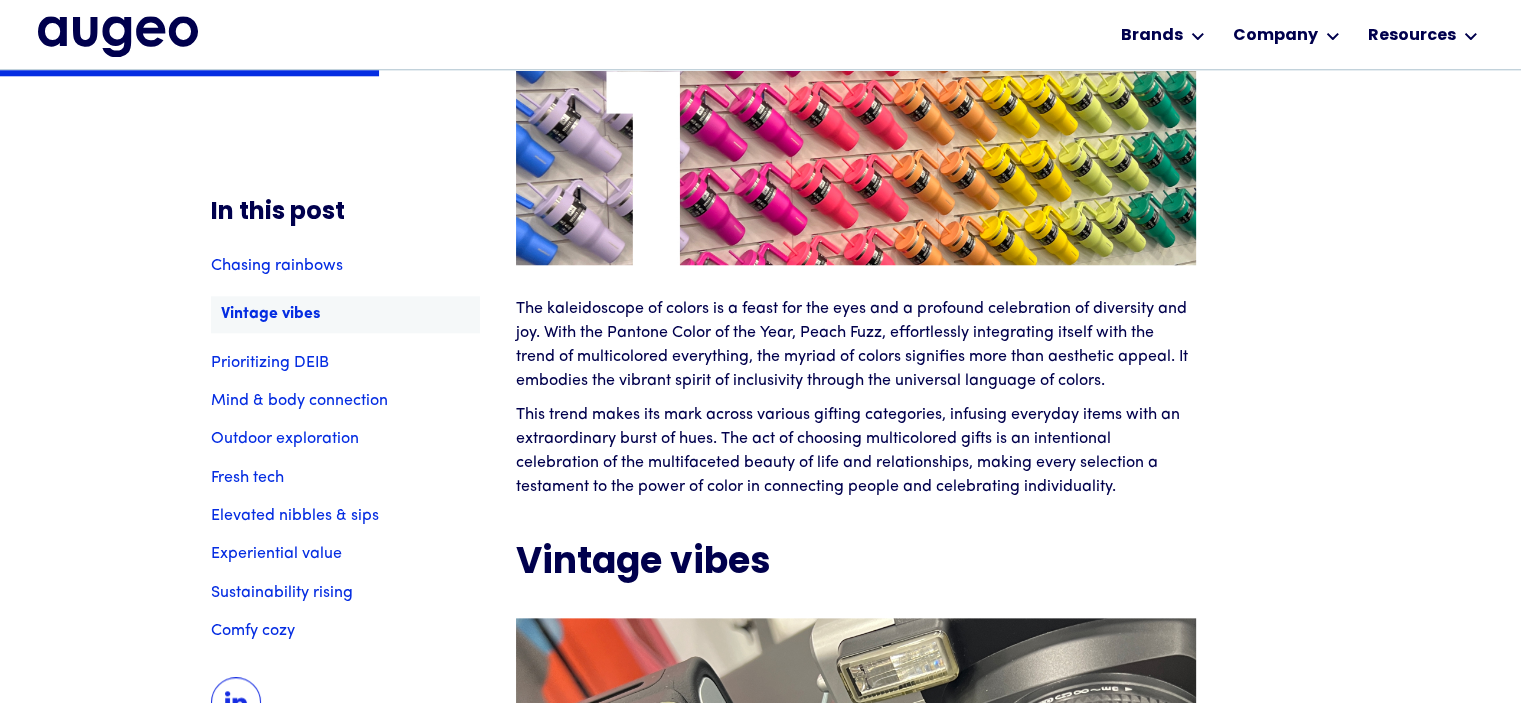 click on "The kaleidoscope of colors is a feast for the eyes and a profound celebration of diversity and joy. With the Pantone Color of the Year, Peach Fuzz, effortlessly integrating itself with the trend of multicolored everything, the myriad of colors signifies more than aesthetic appeal. It embodies the vibrant spirit of inclusivity through the universal language of colors." at bounding box center (856, 345) 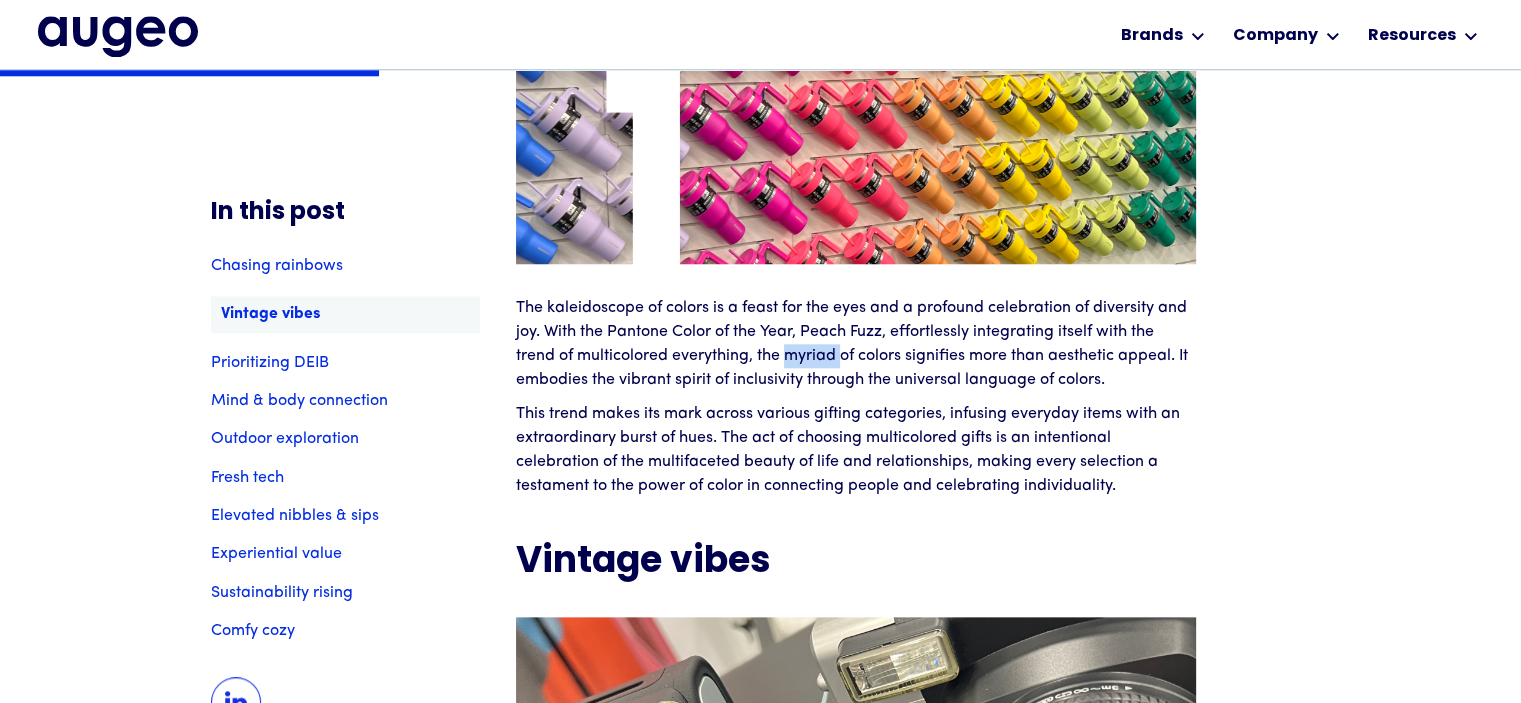 click on "The kaleidoscope of colors is a feast for the eyes and a profound celebration of diversity and joy. With the Pantone Color of the Year, Peach Fuzz, effortlessly integrating itself with the trend of multicolored everything, the myriad of colors signifies more than aesthetic appeal. It embodies the vibrant spirit of inclusivity through the universal language of colors." at bounding box center [856, 344] 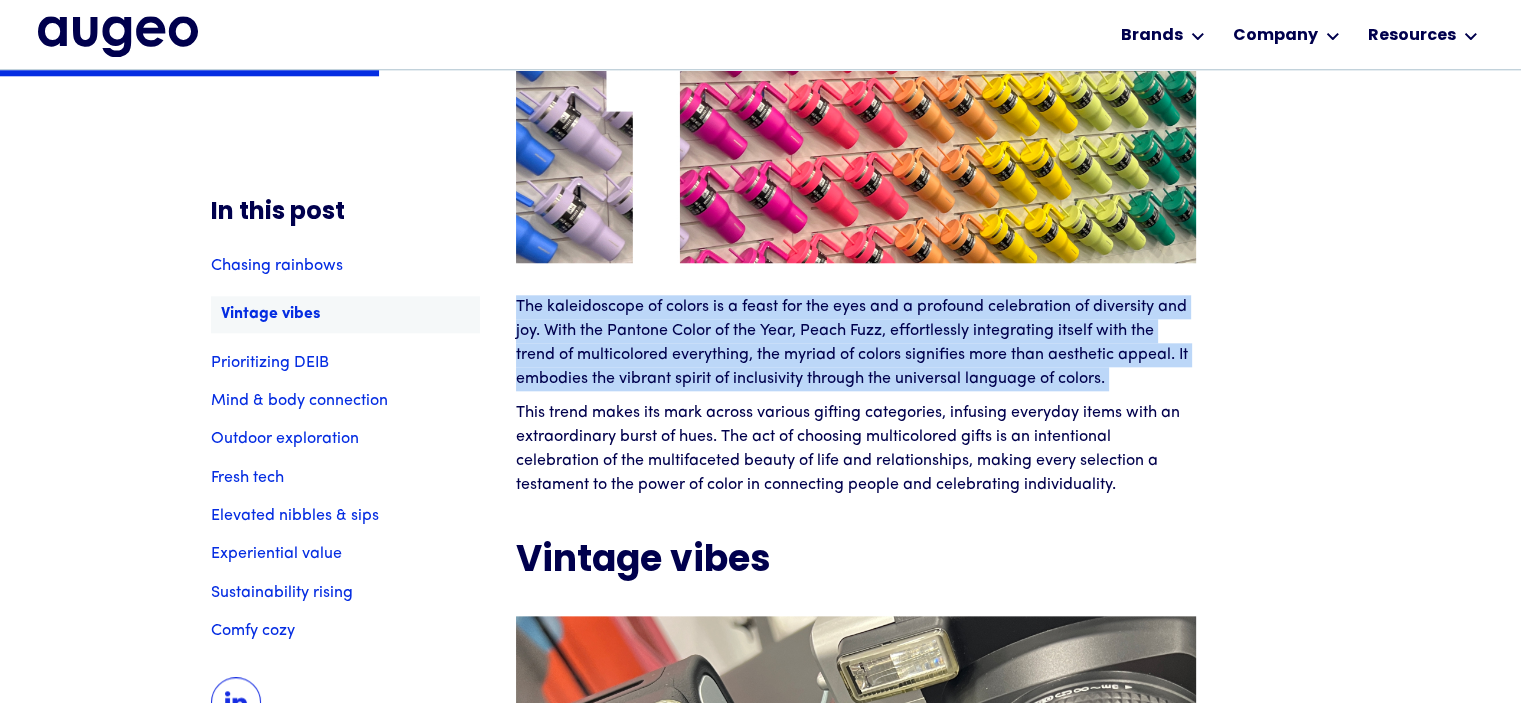 click on "The kaleidoscope of colors is a feast for the eyes and a profound celebration of diversity and joy. With the Pantone Color of the Year, Peach Fuzz, effortlessly integrating itself with the trend of multicolored everything, the myriad of colors signifies more than aesthetic appeal. It embodies the vibrant spirit of inclusivity through the universal language of colors." at bounding box center [856, 343] 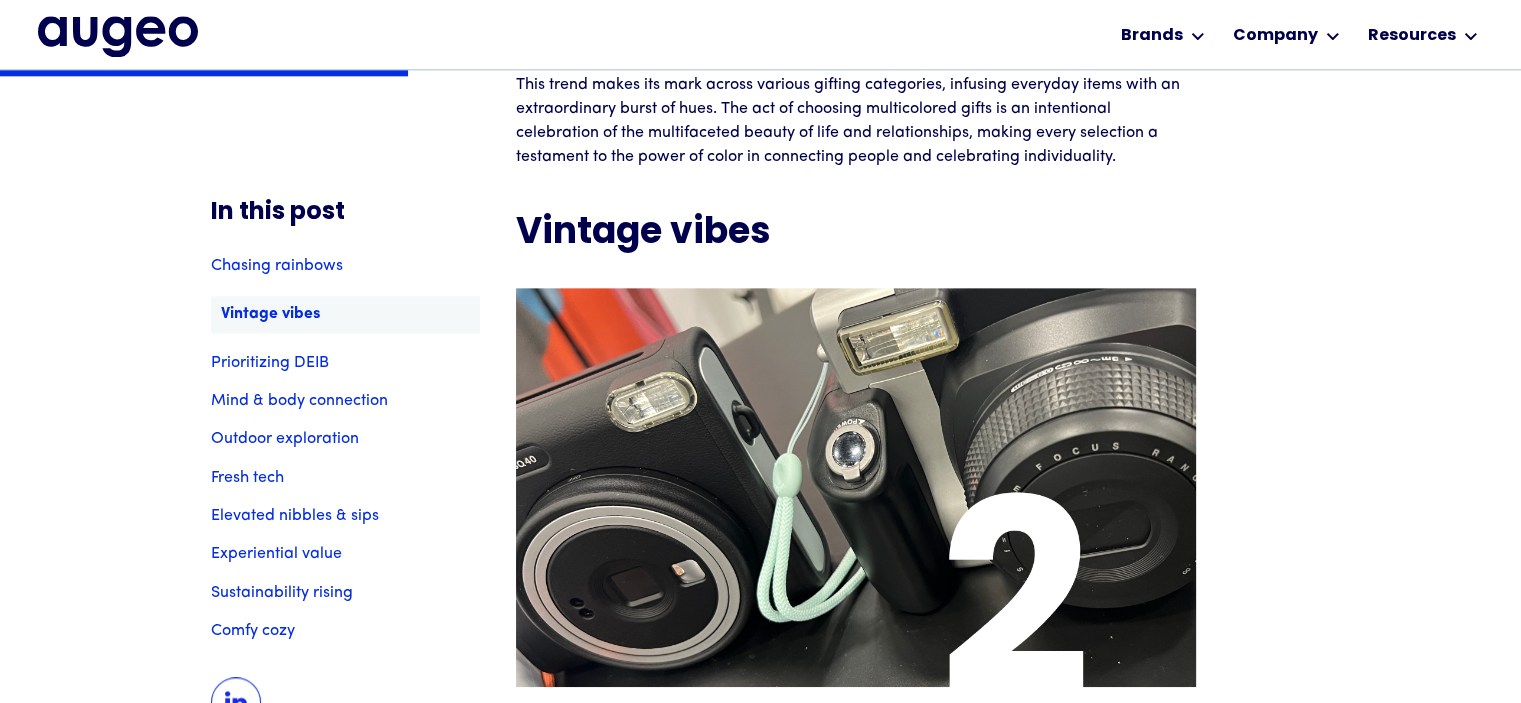 click at bounding box center [856, 488] 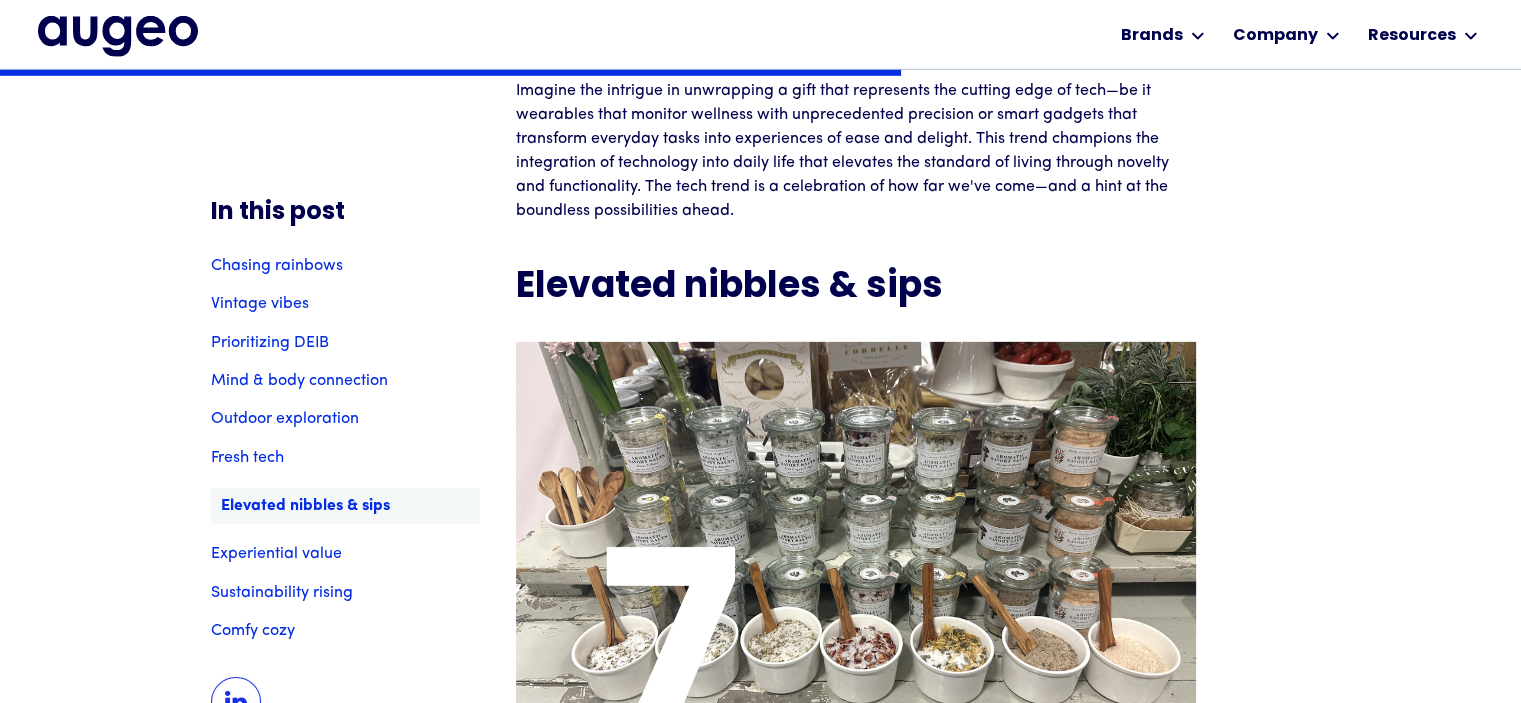scroll, scrollTop: 6148, scrollLeft: 0, axis: vertical 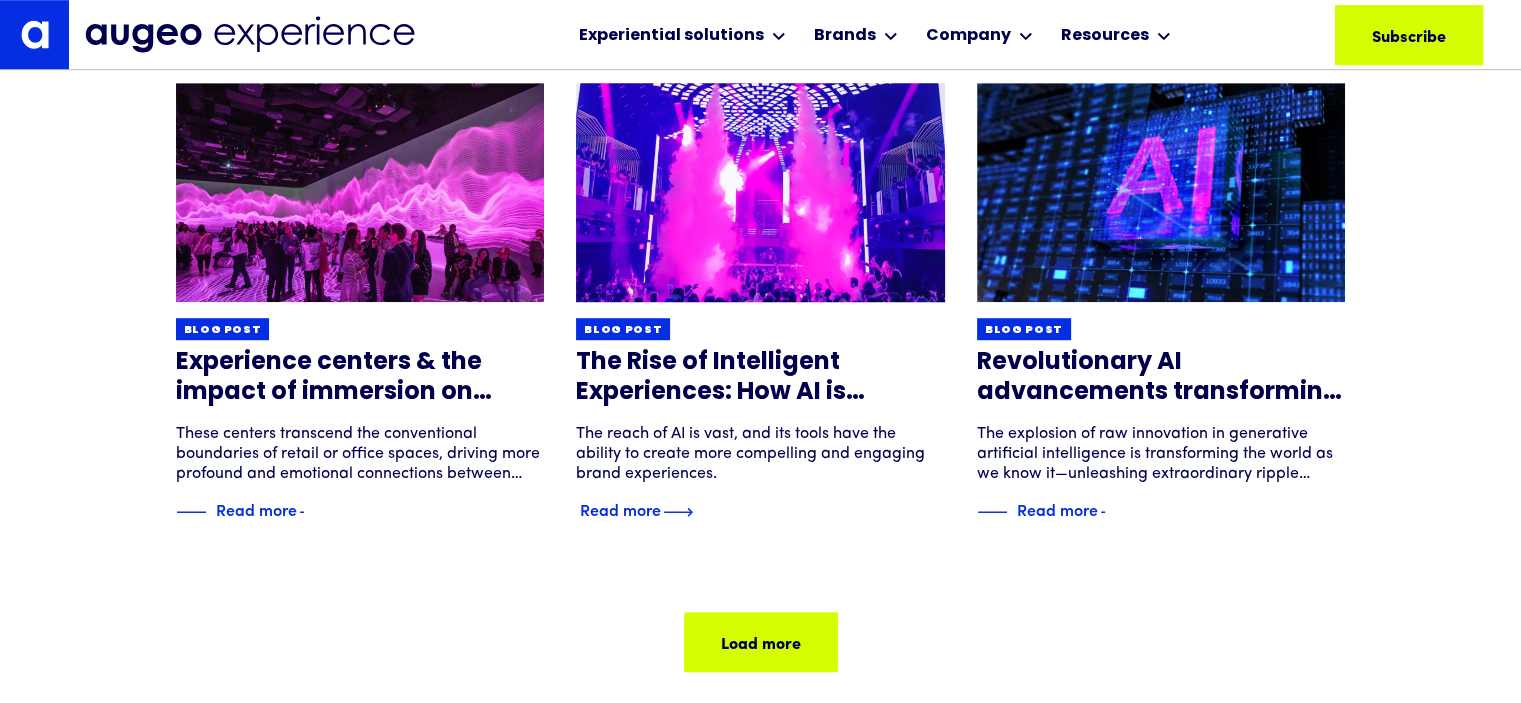 click on "Blog post The Rise of Intelligent Experiences: How AI is revolutionizing meetings & events The reach of AI is vast, and its tools have the ability to create more compelling and engaging brand experiences.  Read more" at bounding box center (760, 303) 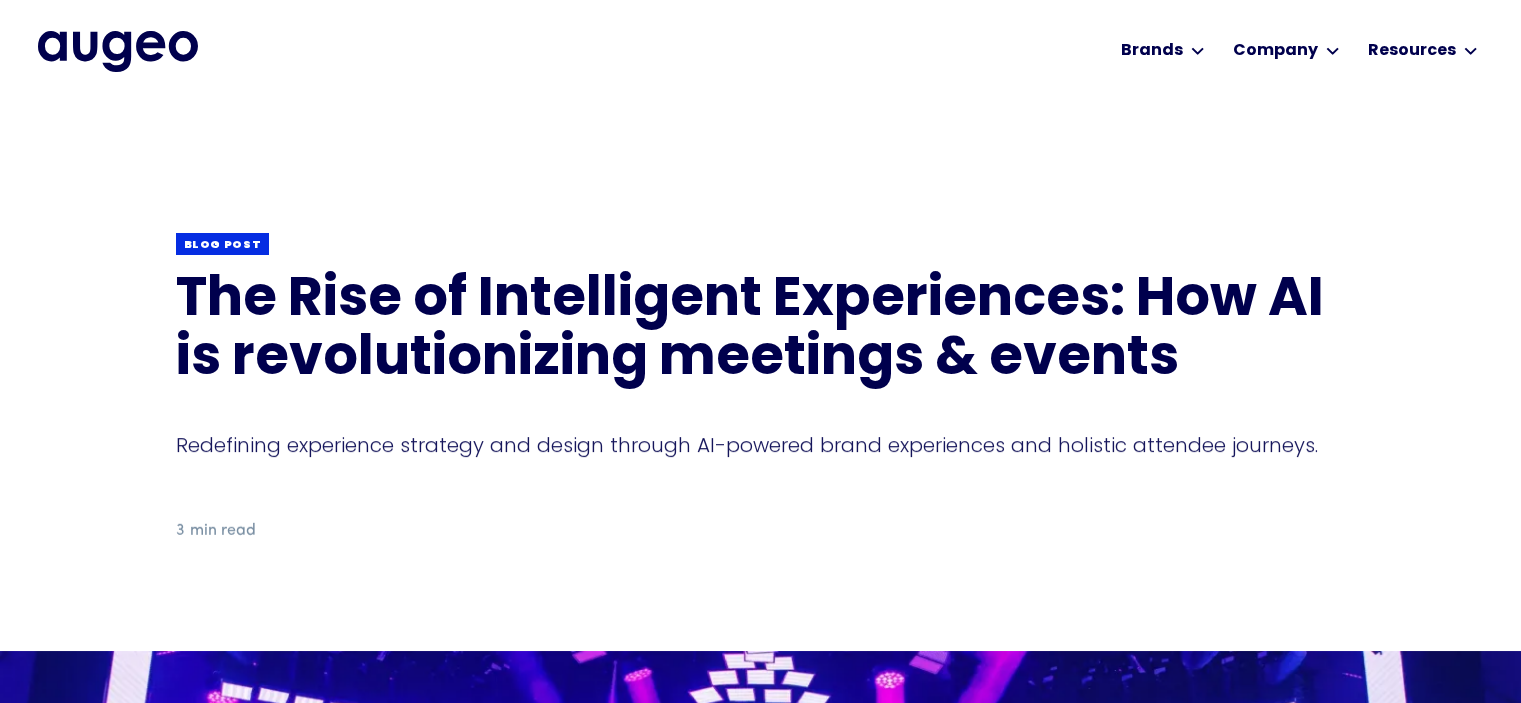 scroll, scrollTop: 0, scrollLeft: 0, axis: both 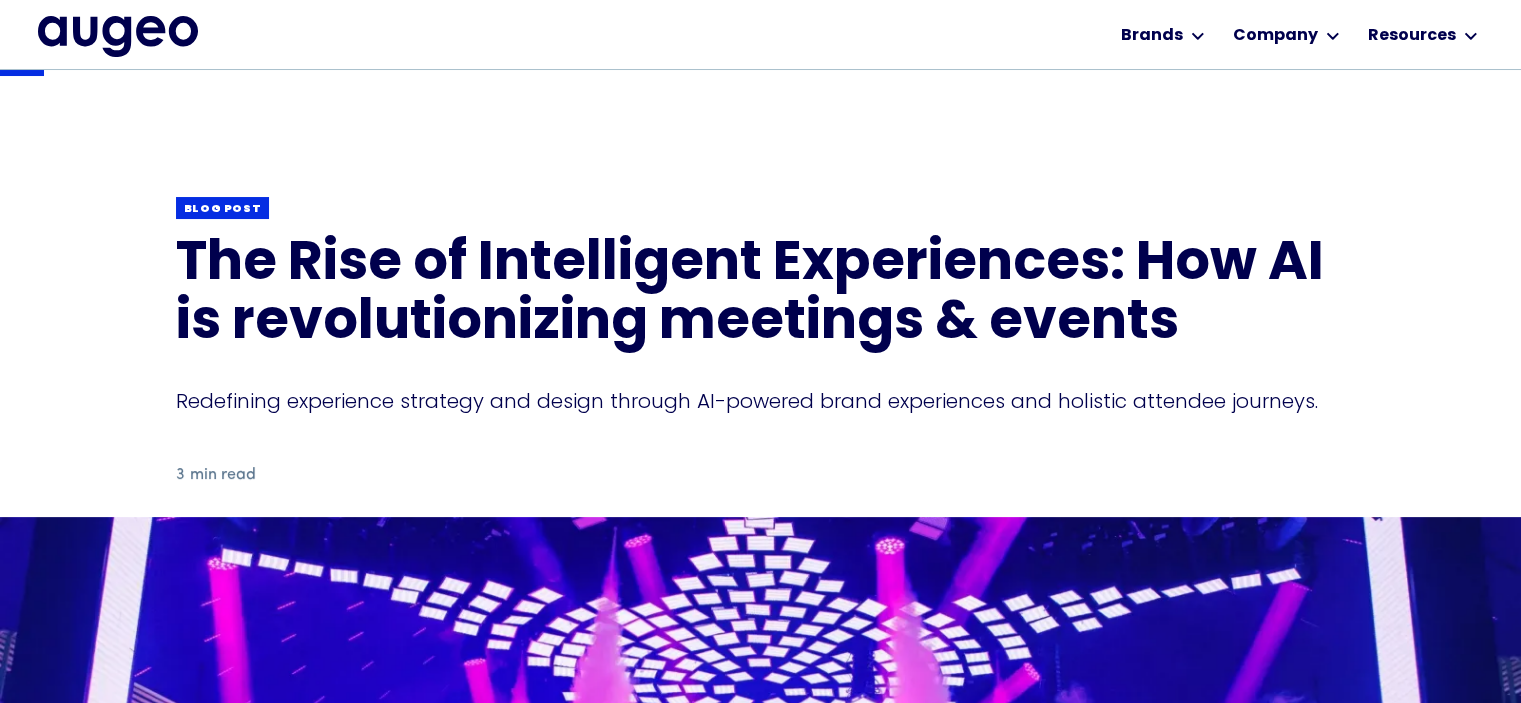 click on "The Rise of Intelligent Experiences: How AI is revolutionizing meetings & events" at bounding box center [761, 295] 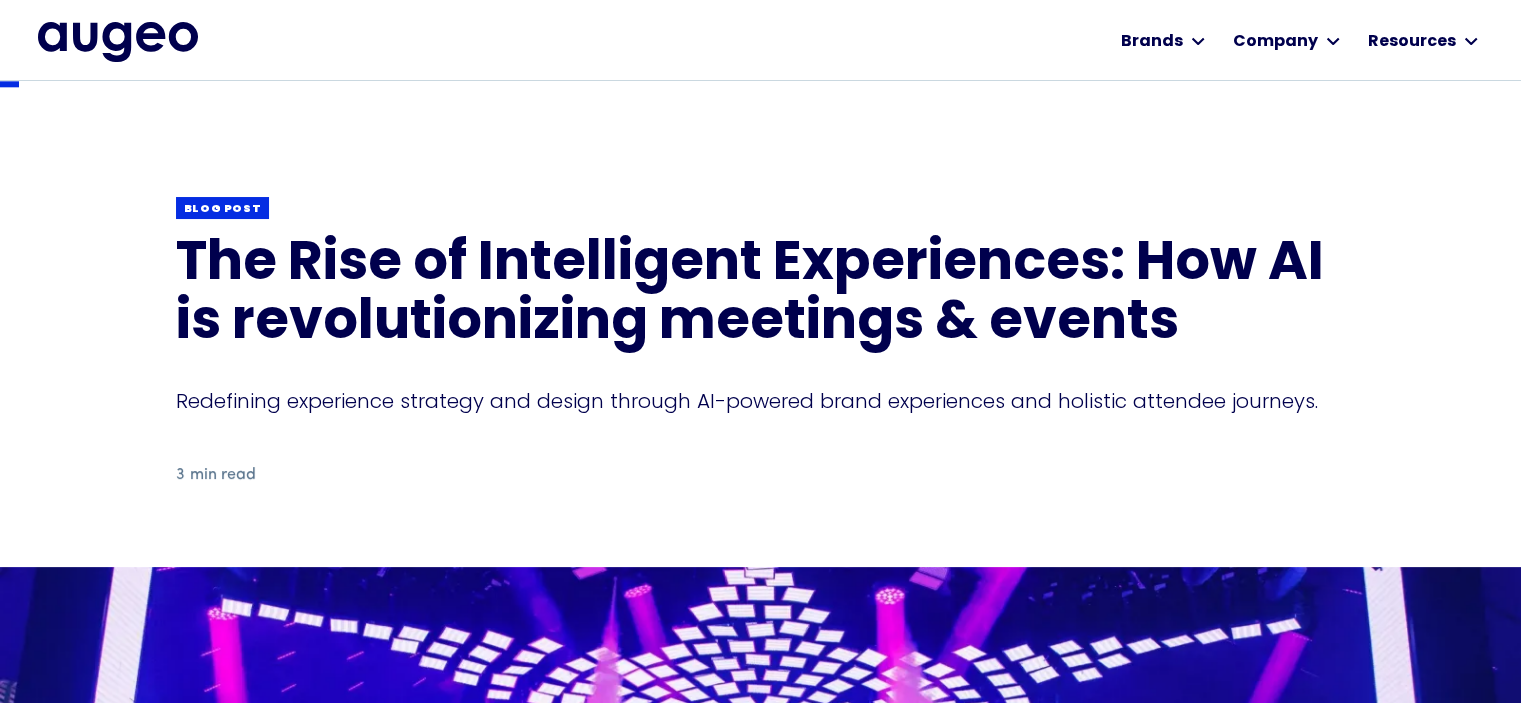 click on "The Rise of Intelligent Experiences: How AI is revolutionizing meetings & events" at bounding box center [761, 295] 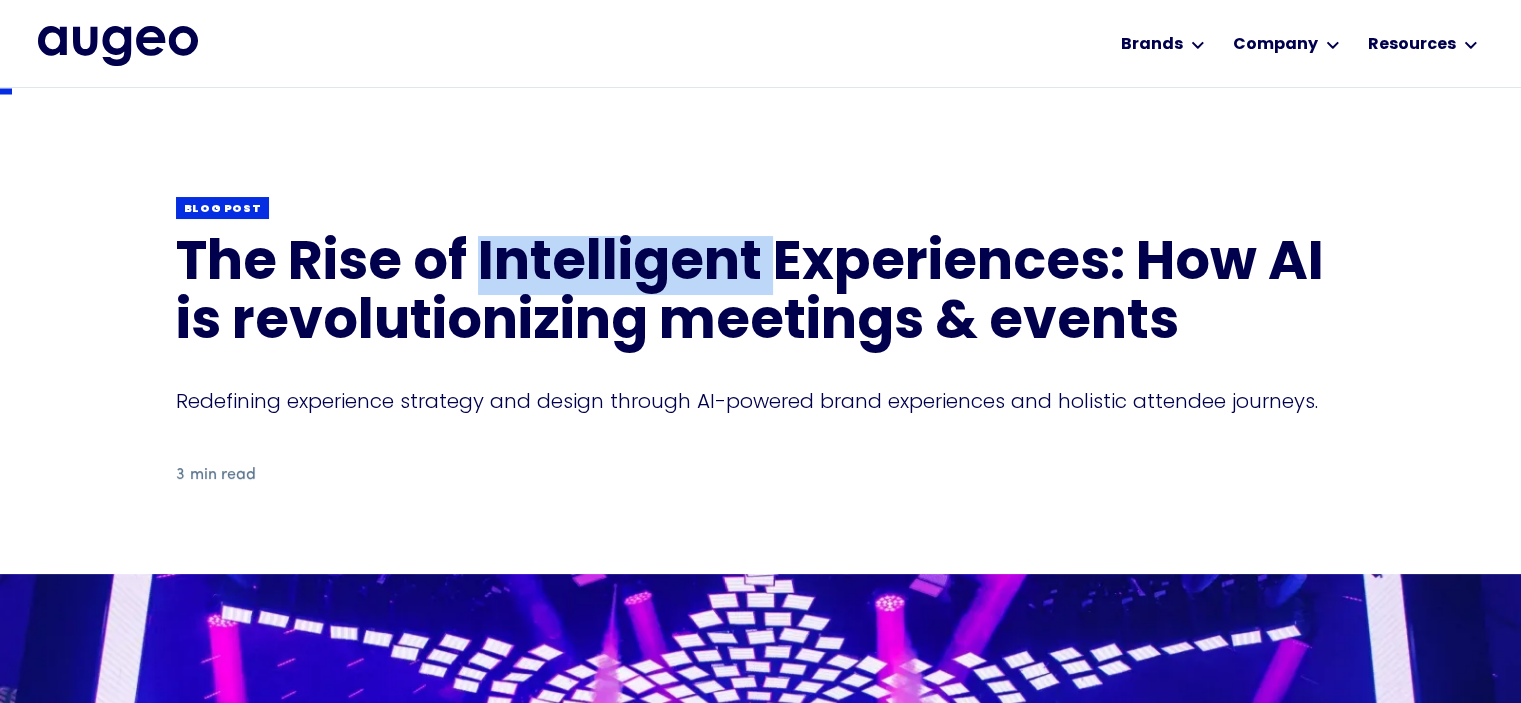 click on "The Rise of Intelligent Experiences: How AI is revolutionizing meetings & events" at bounding box center [761, 295] 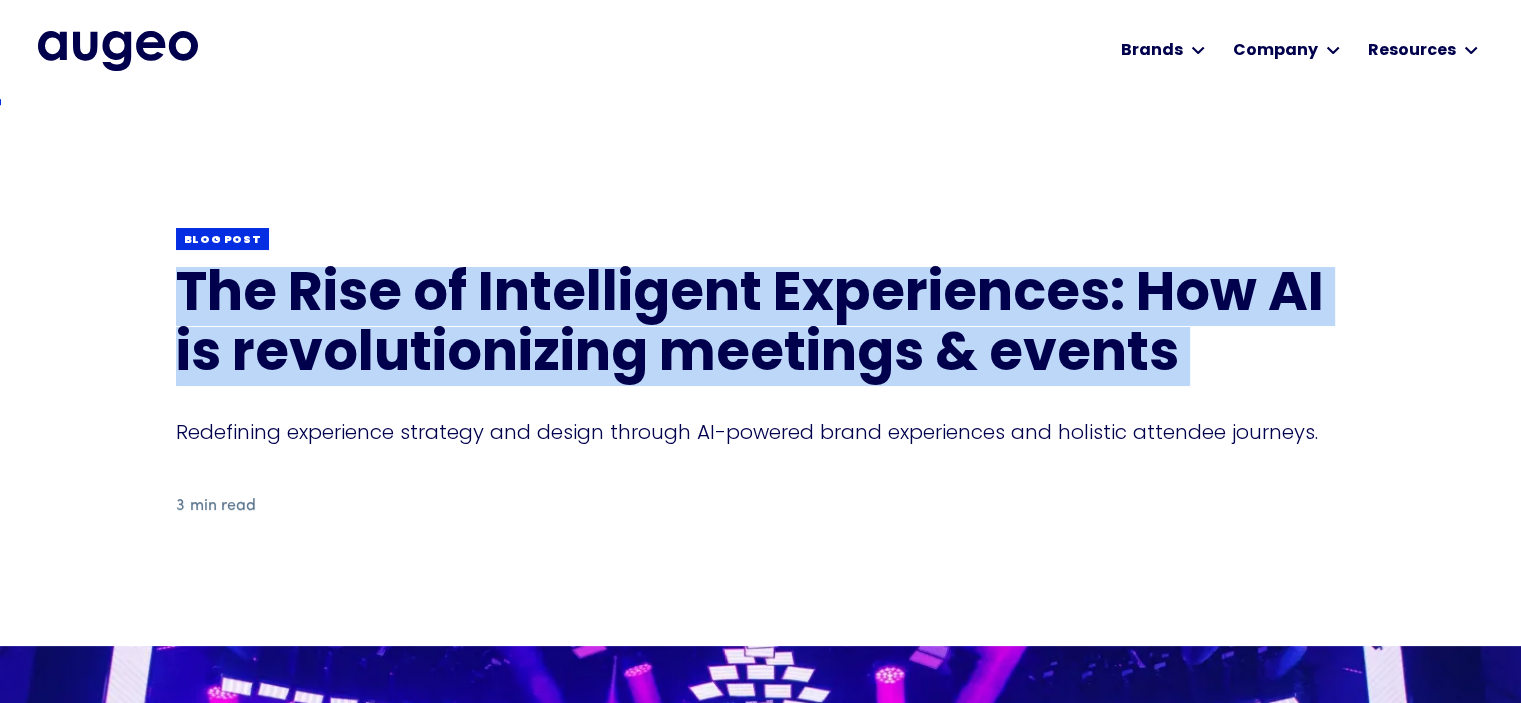copy on "The Rise of Intelligent Experiences: How AI is revolutionizing meetings & events" 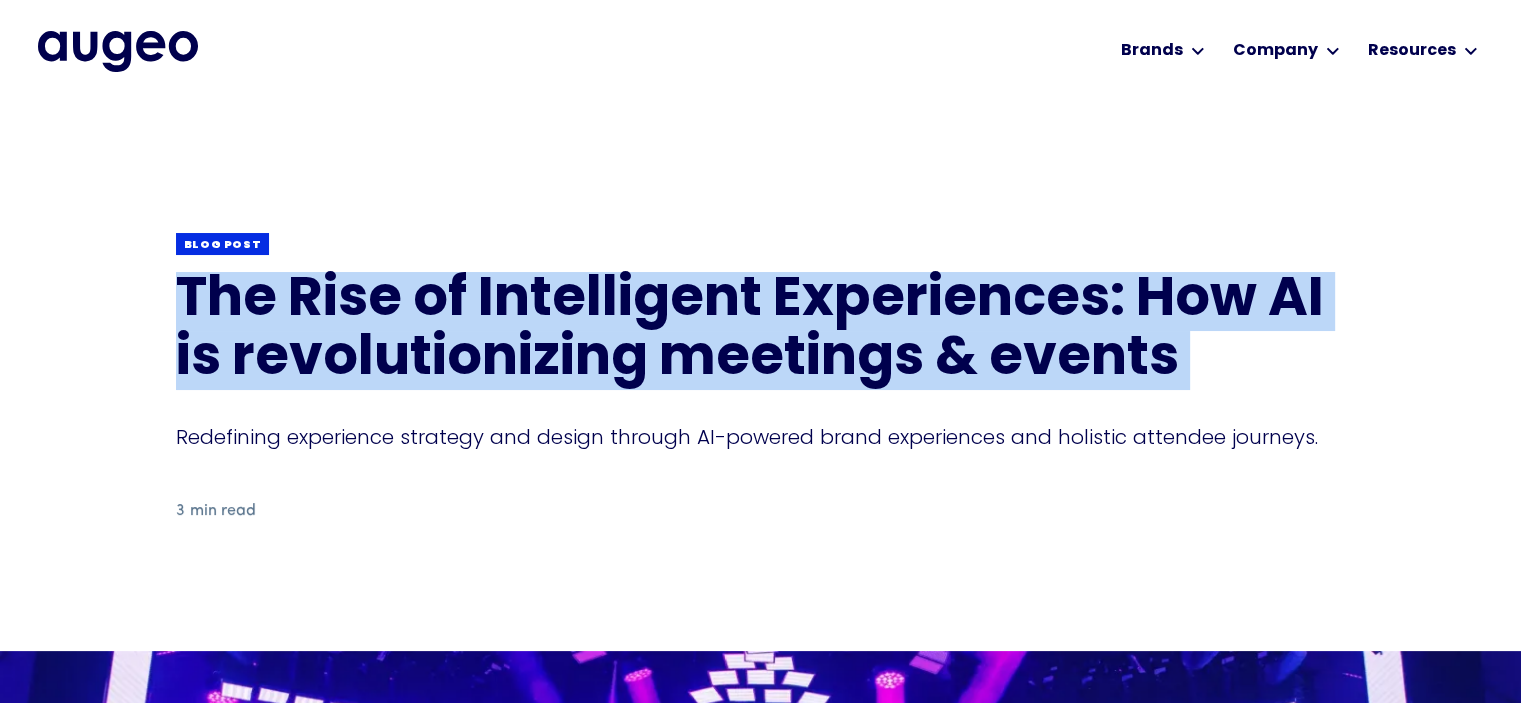 scroll, scrollTop: 0, scrollLeft: 0, axis: both 